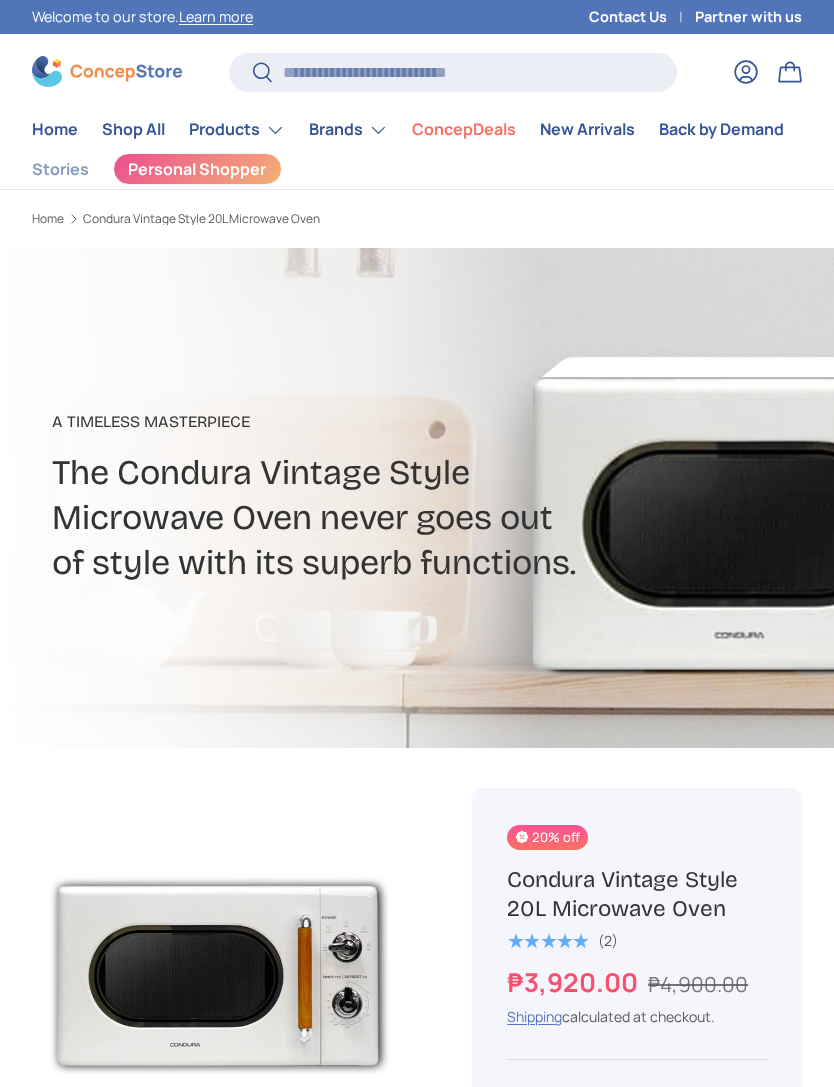 scroll, scrollTop: 0, scrollLeft: 0, axis: both 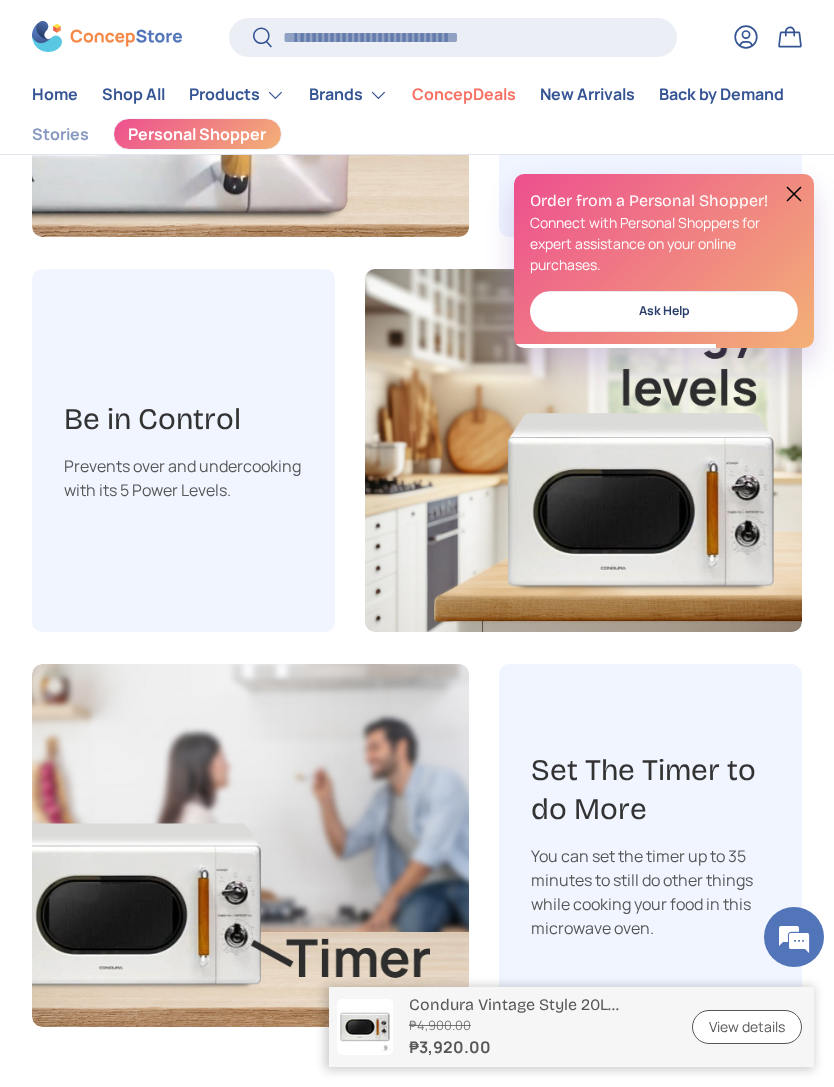 click at bounding box center [794, 194] 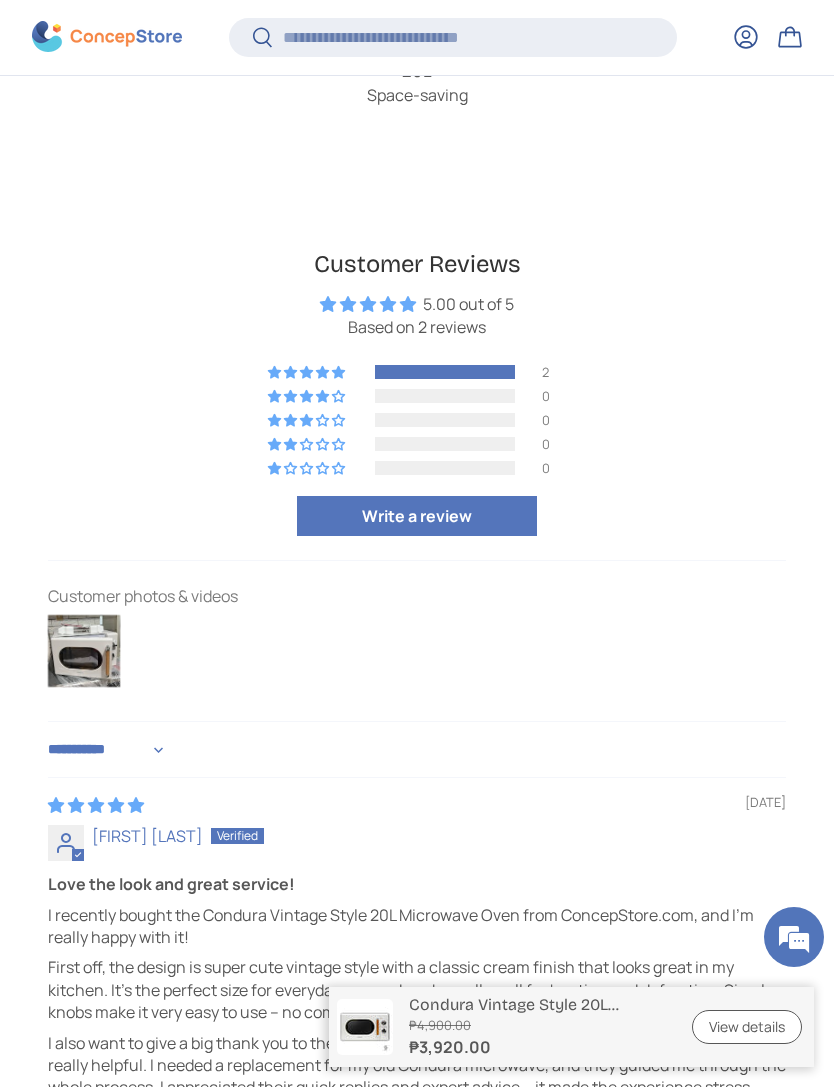 scroll, scrollTop: 4369, scrollLeft: 0, axis: vertical 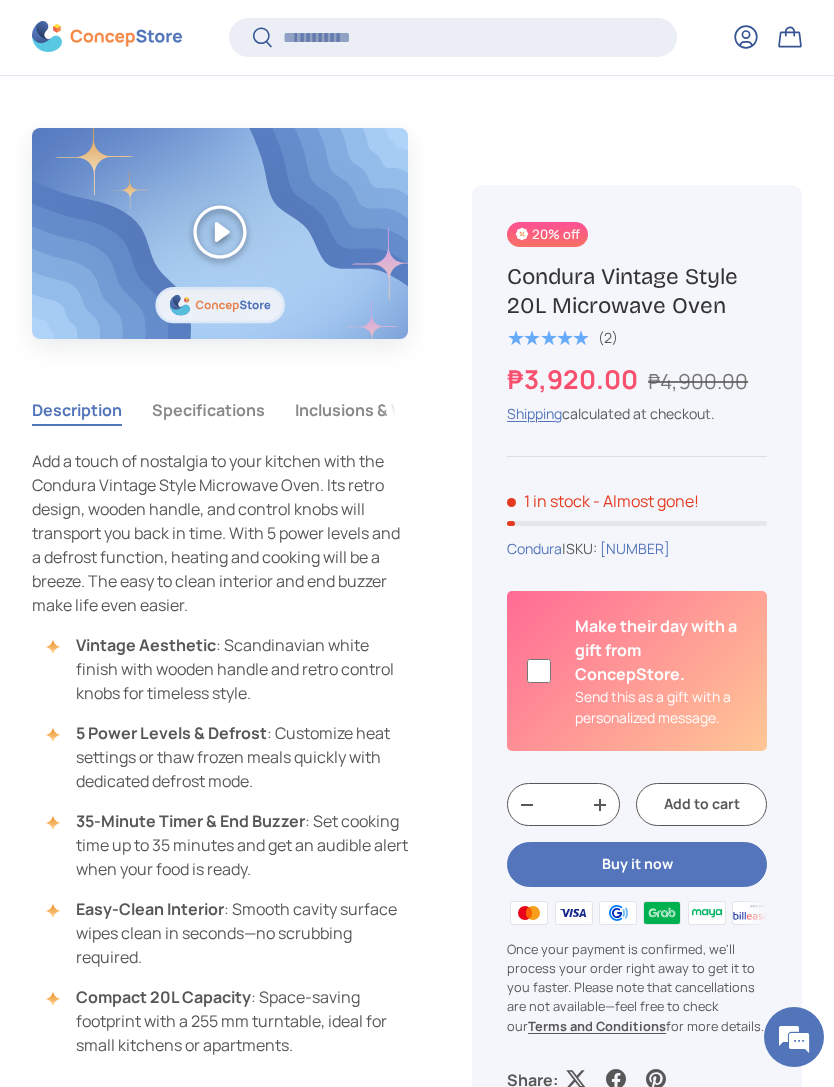 click on "Specifications" at bounding box center (208, 410) 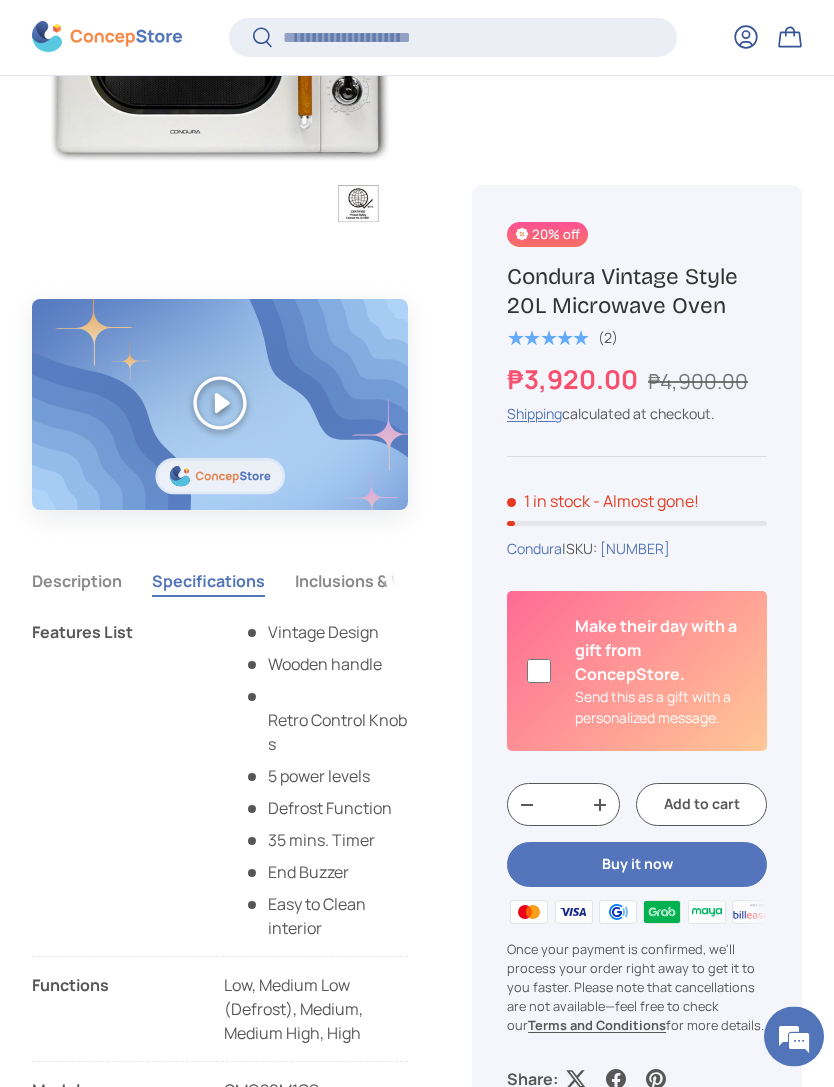 scroll, scrollTop: 1054, scrollLeft: 0, axis: vertical 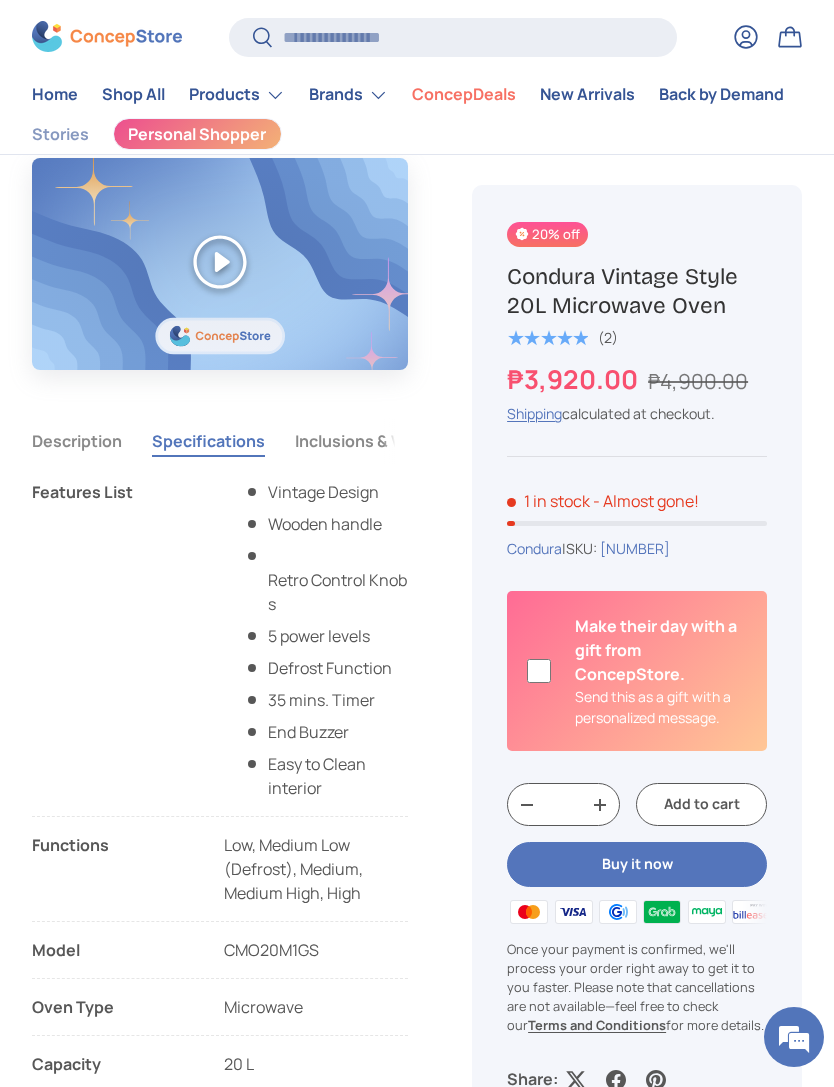 click on "Inclusions & Warranty" at bounding box center (378, 441) 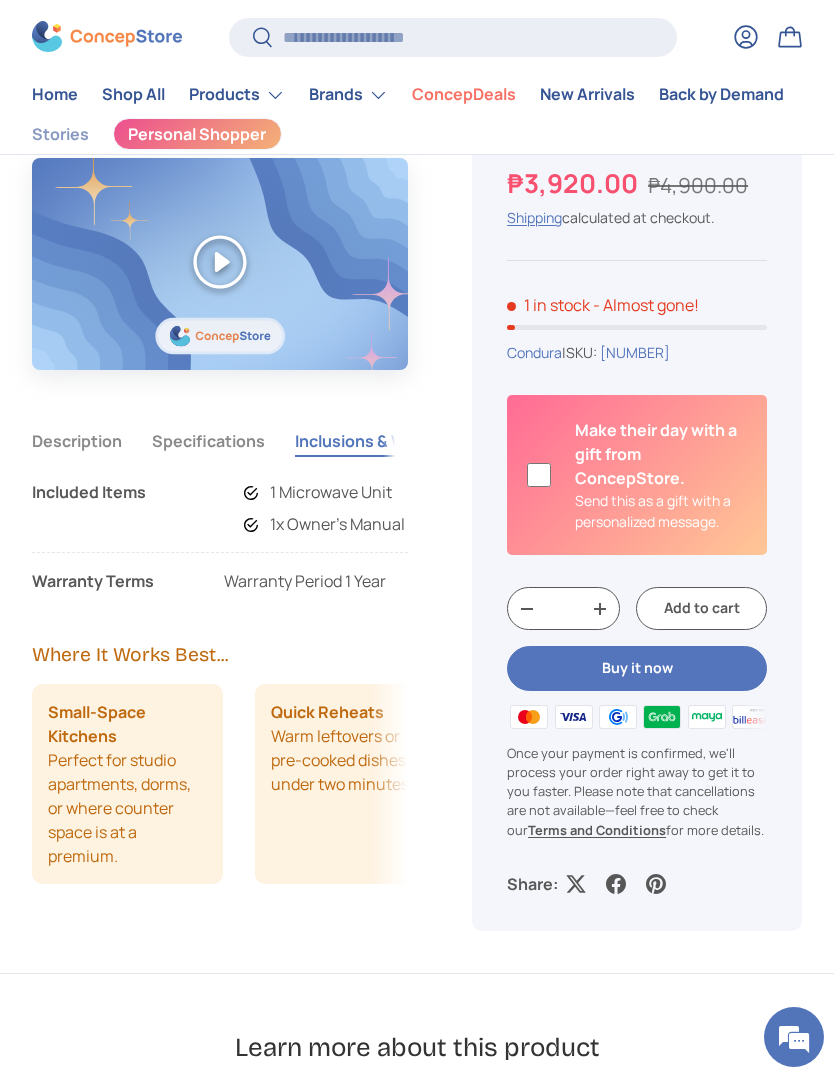 click on "Description" at bounding box center (77, 441) 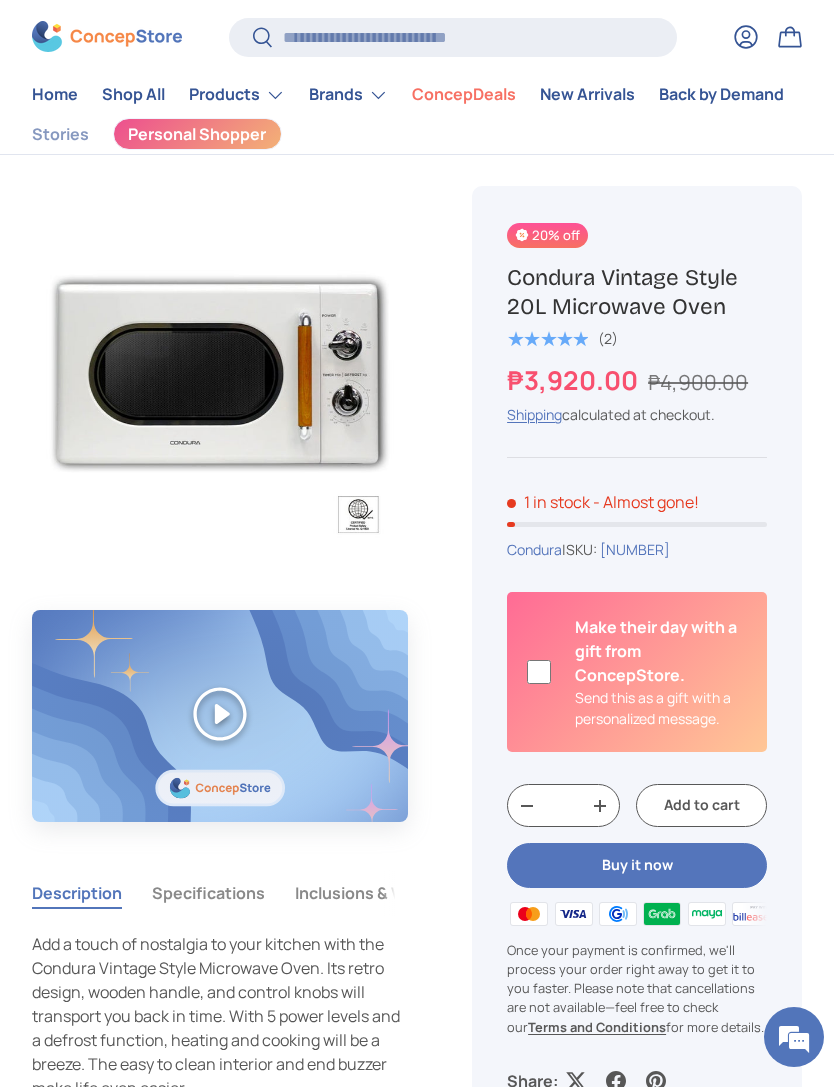 scroll, scrollTop: 600, scrollLeft: 0, axis: vertical 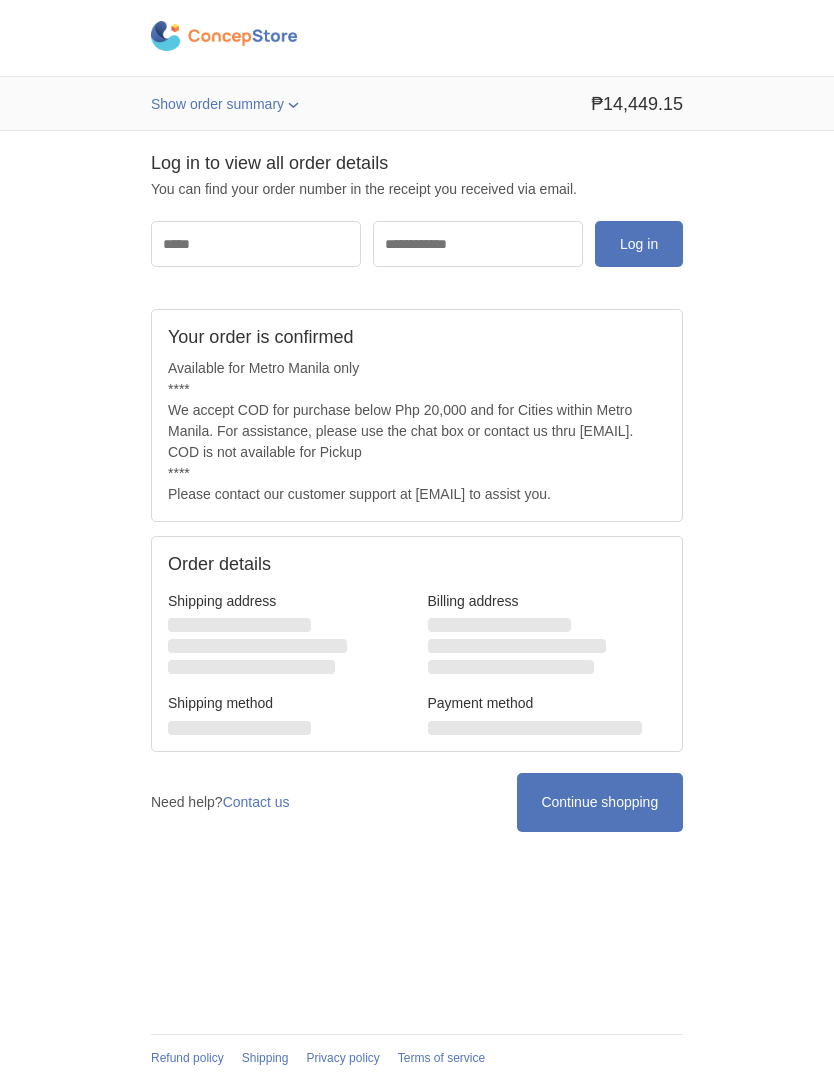 click on "Continue shopping" at bounding box center (599, 802) 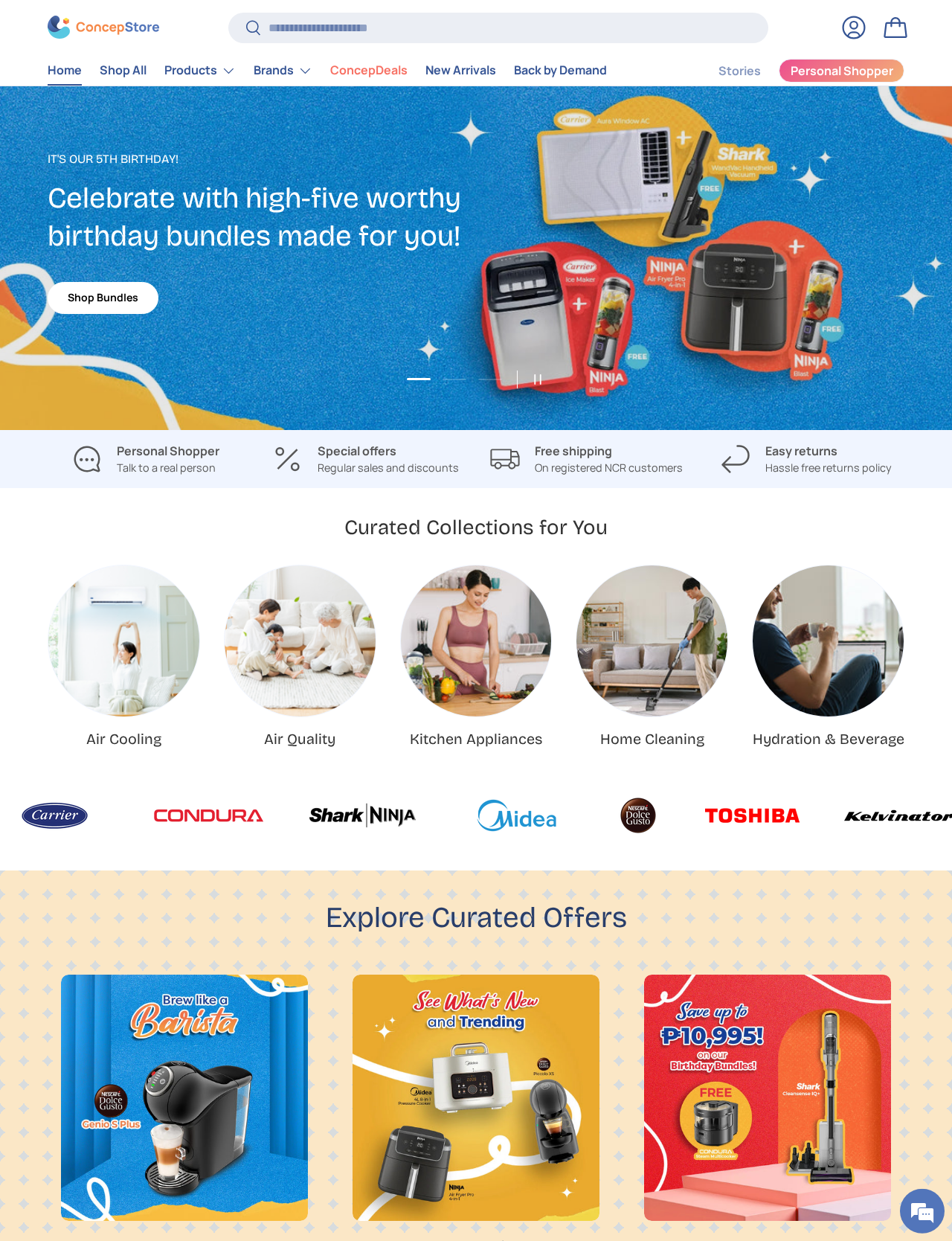 scroll, scrollTop: 43, scrollLeft: 0, axis: vertical 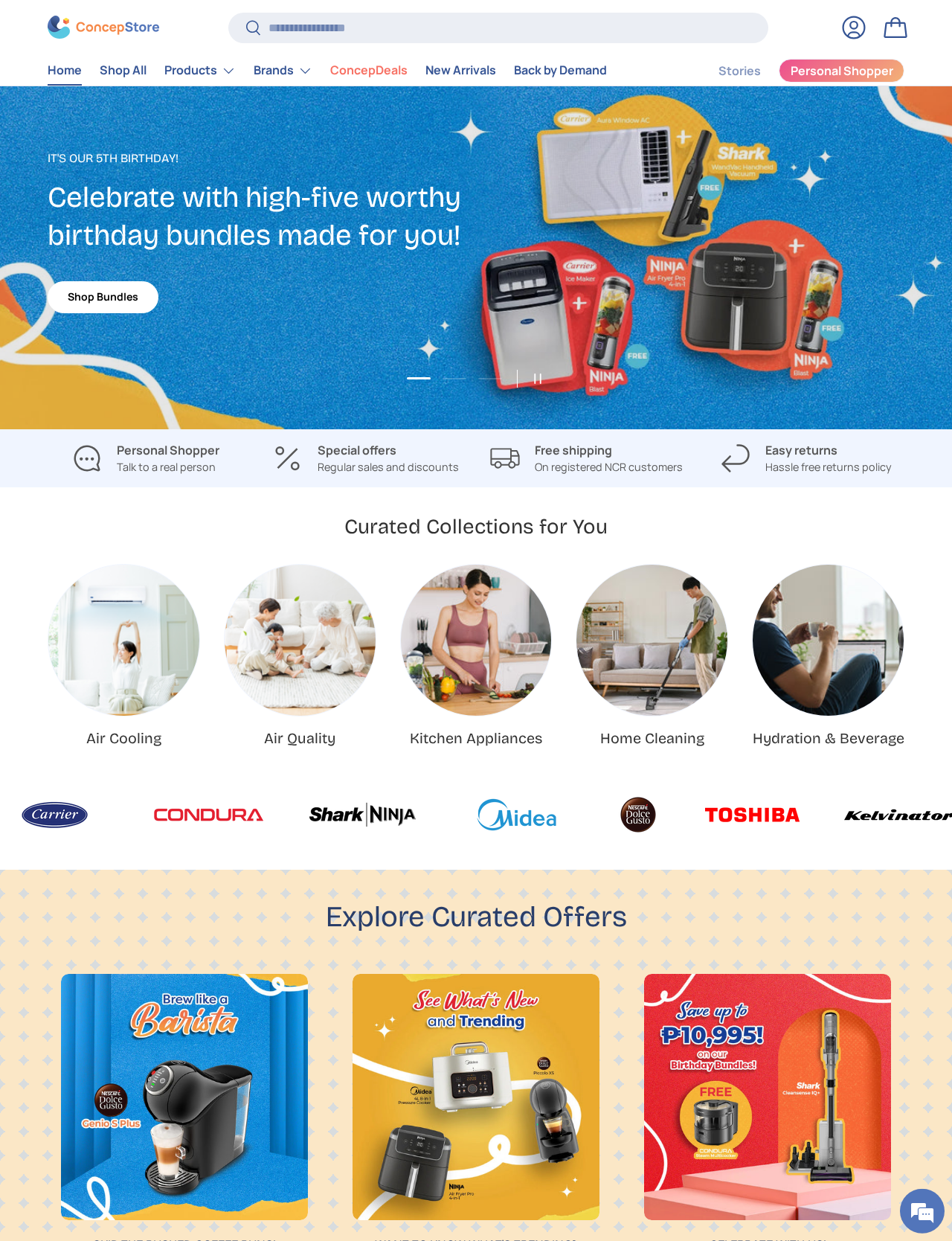 click at bounding box center (205, 815) 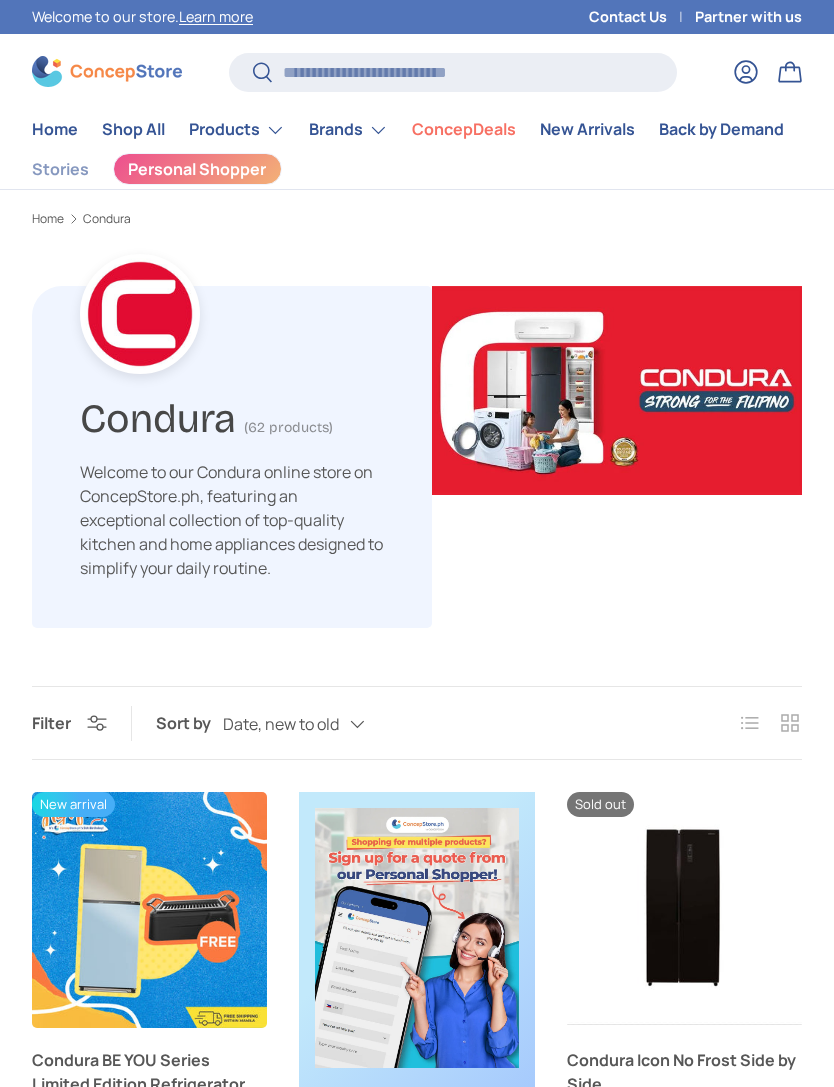 scroll, scrollTop: 0, scrollLeft: 0, axis: both 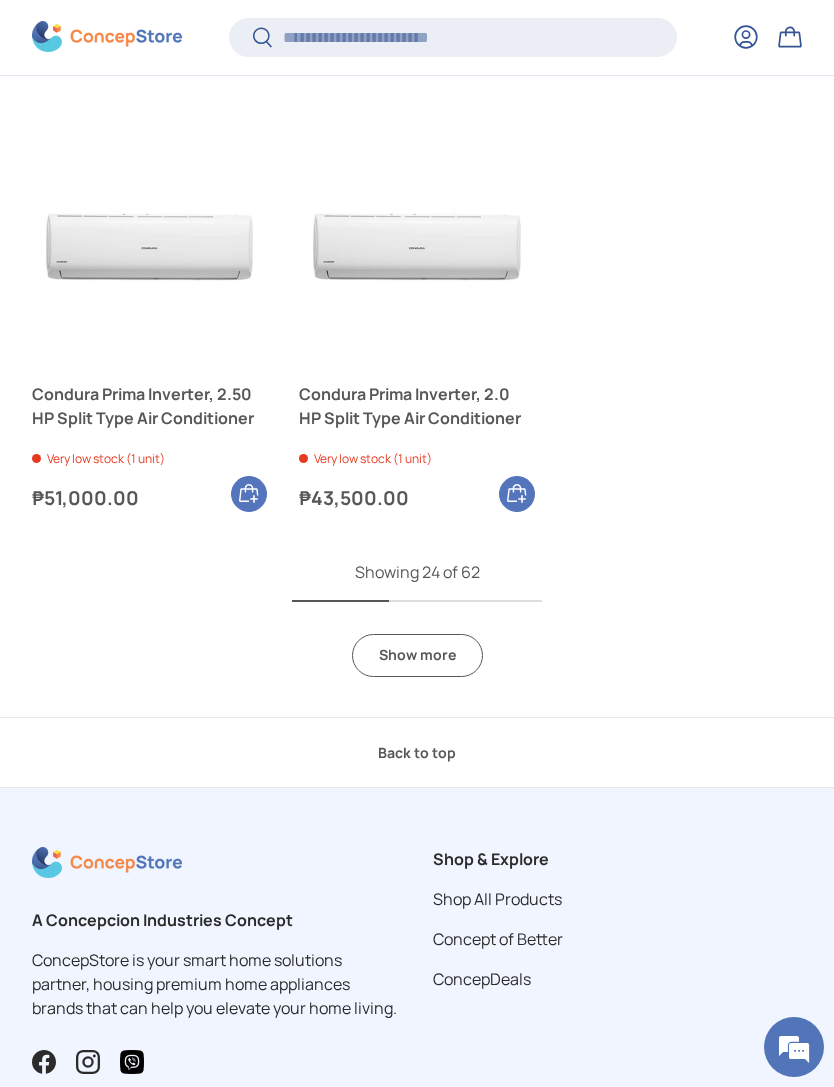 click on "Show more" at bounding box center (417, 655) 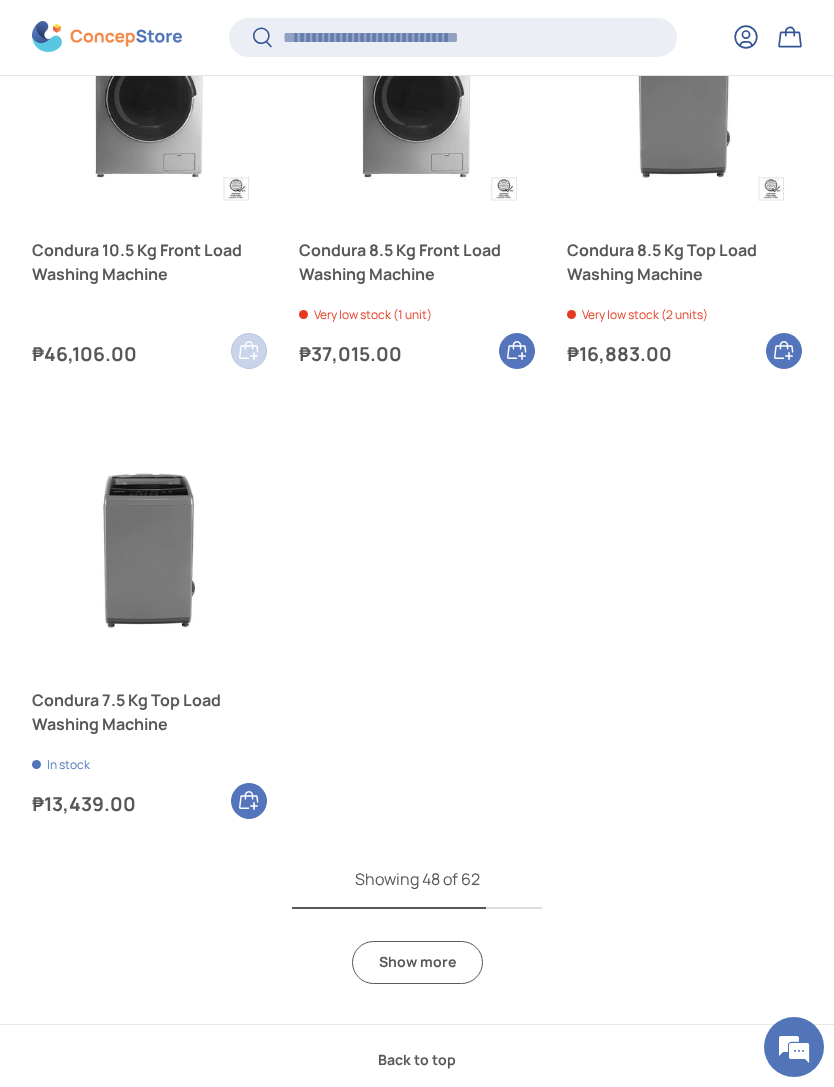 scroll, scrollTop: 7317, scrollLeft: 0, axis: vertical 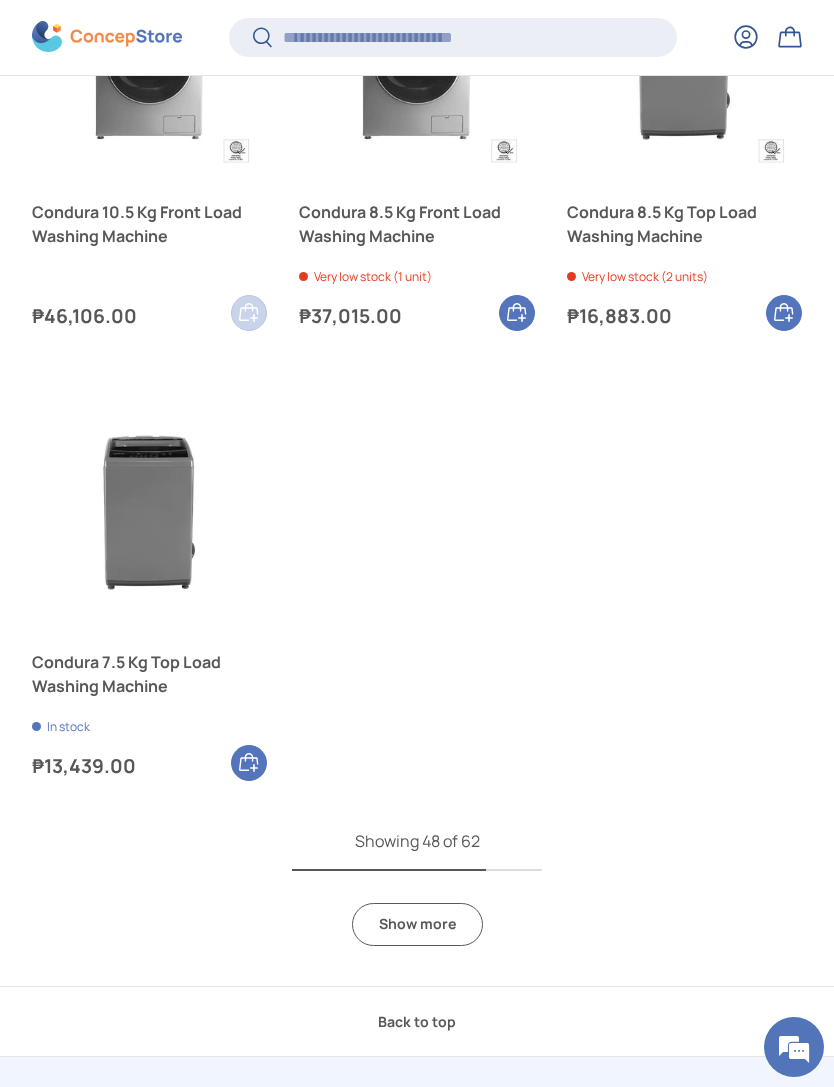 click on "Showing 48 of 62
Show more" at bounding box center [417, 887] 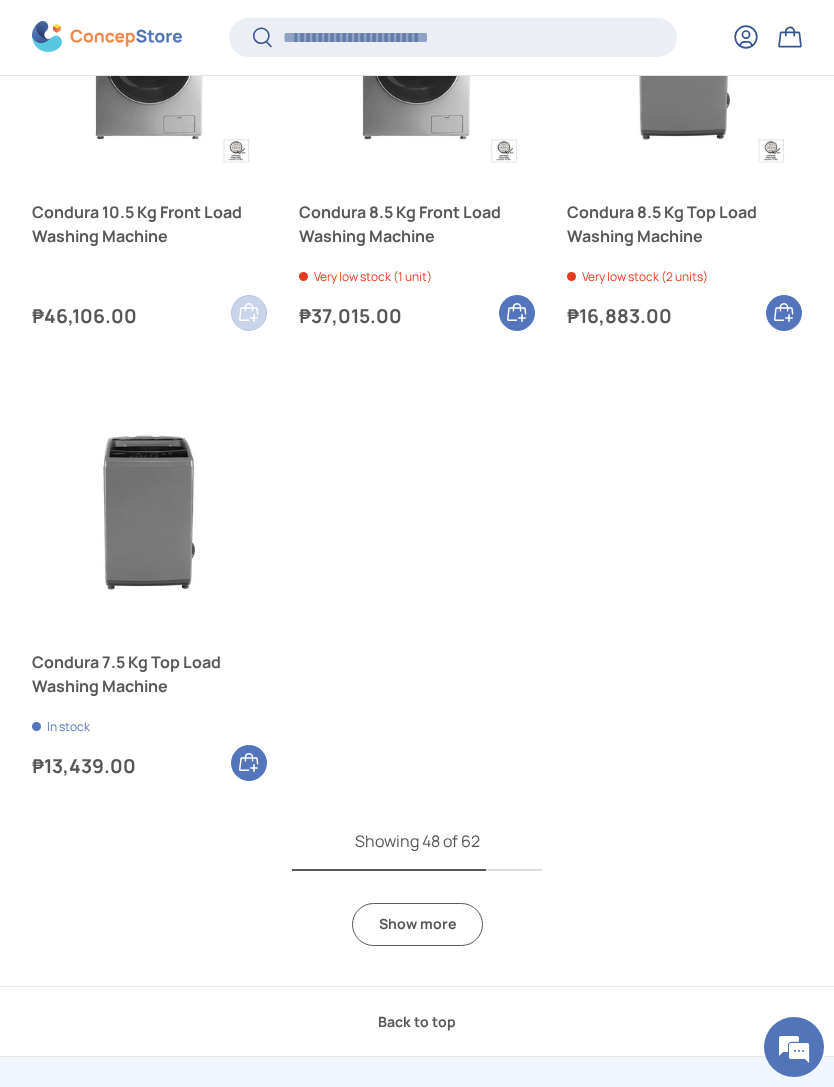 click on "Show more" at bounding box center (417, 924) 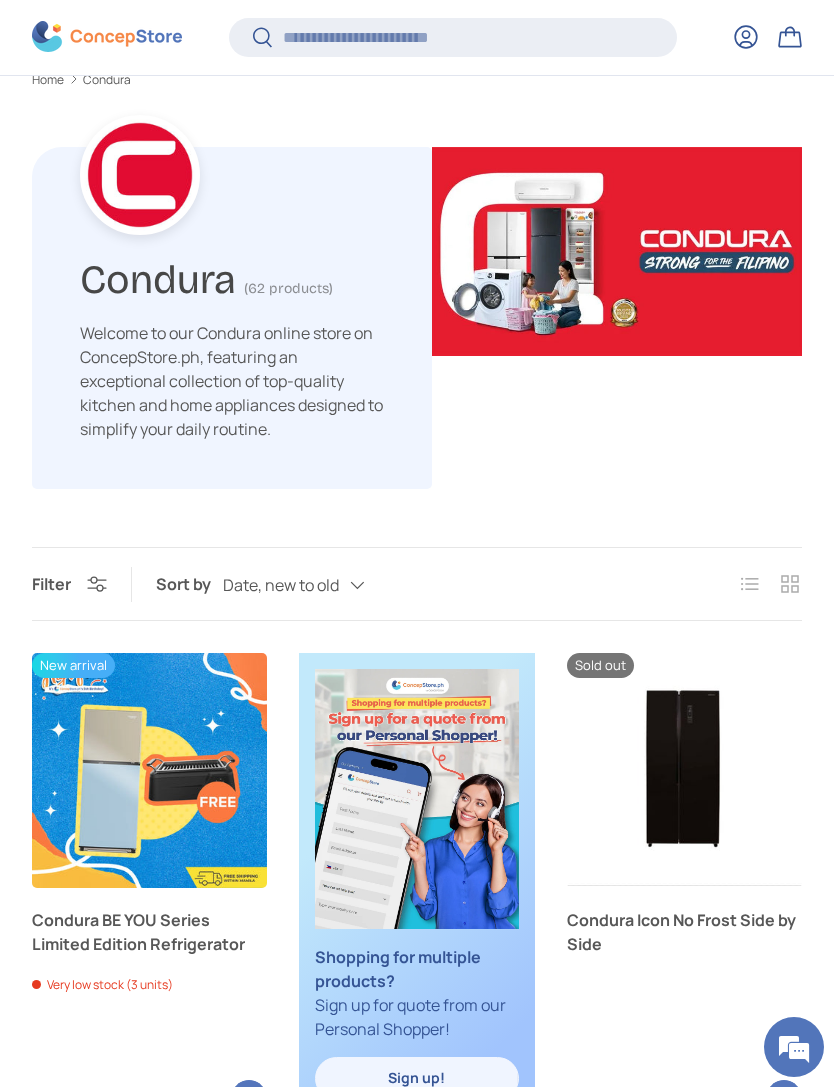 scroll, scrollTop: 0, scrollLeft: 0, axis: both 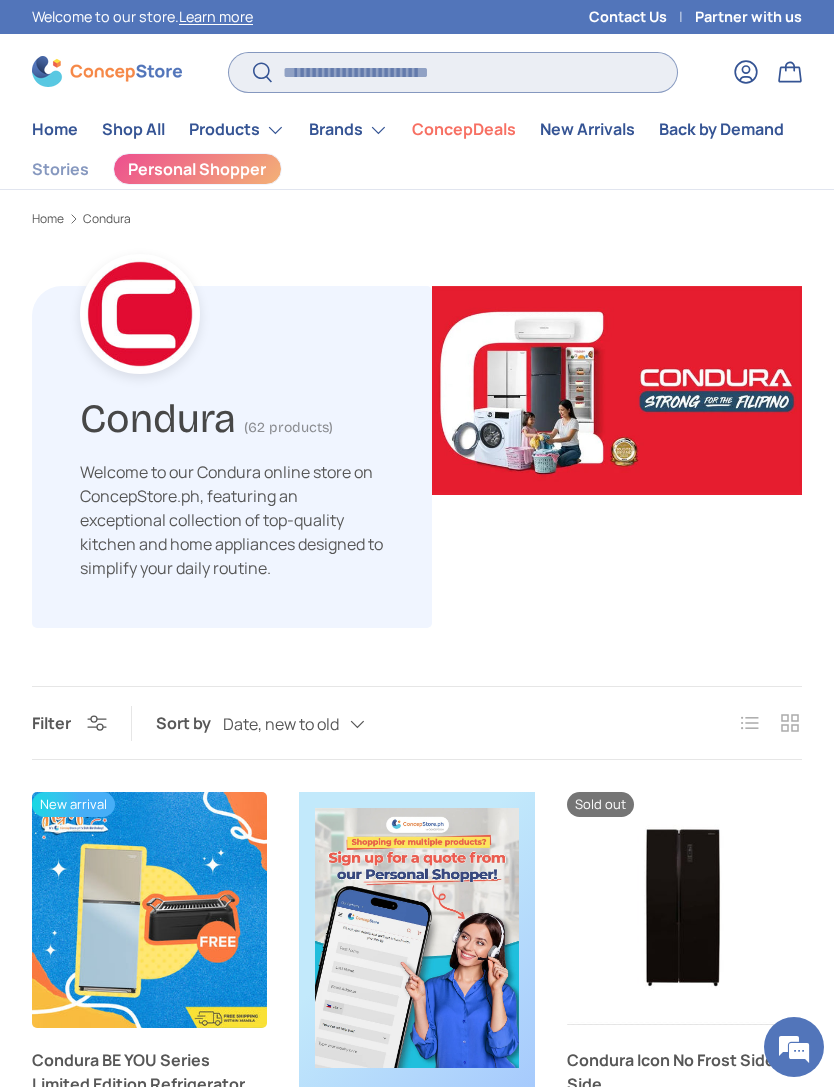 click on "Search" at bounding box center (453, 72) 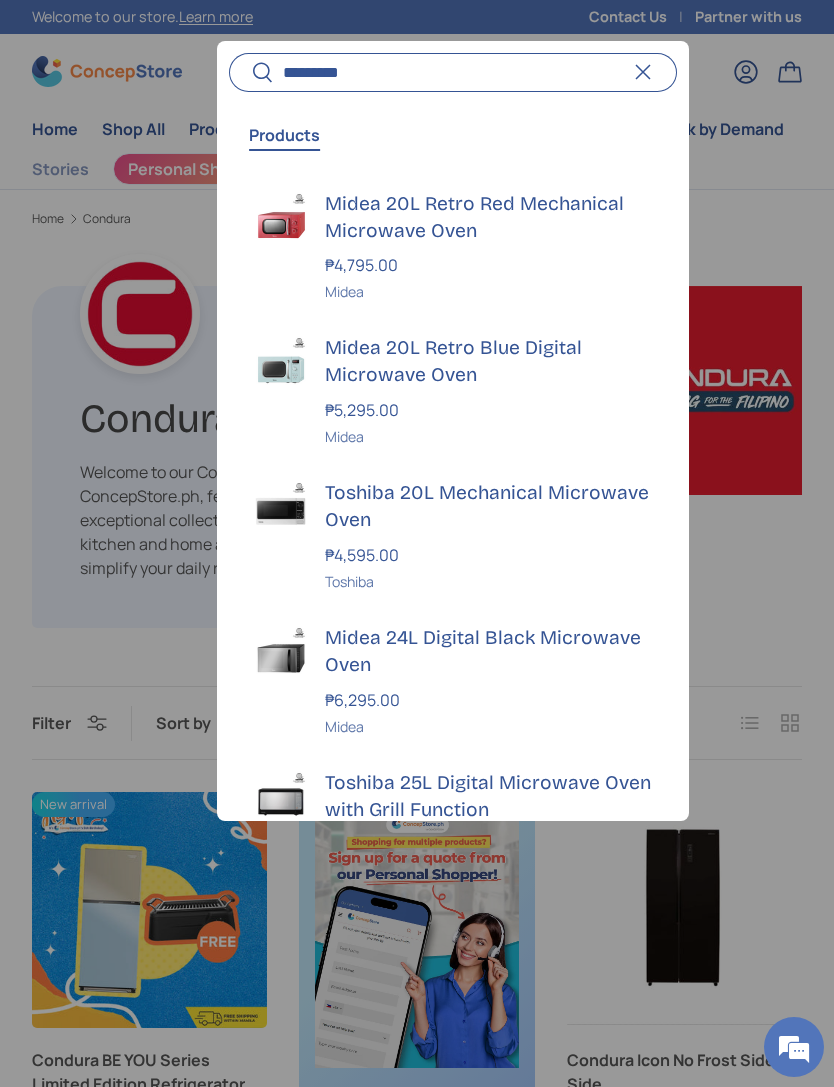 type on "*********" 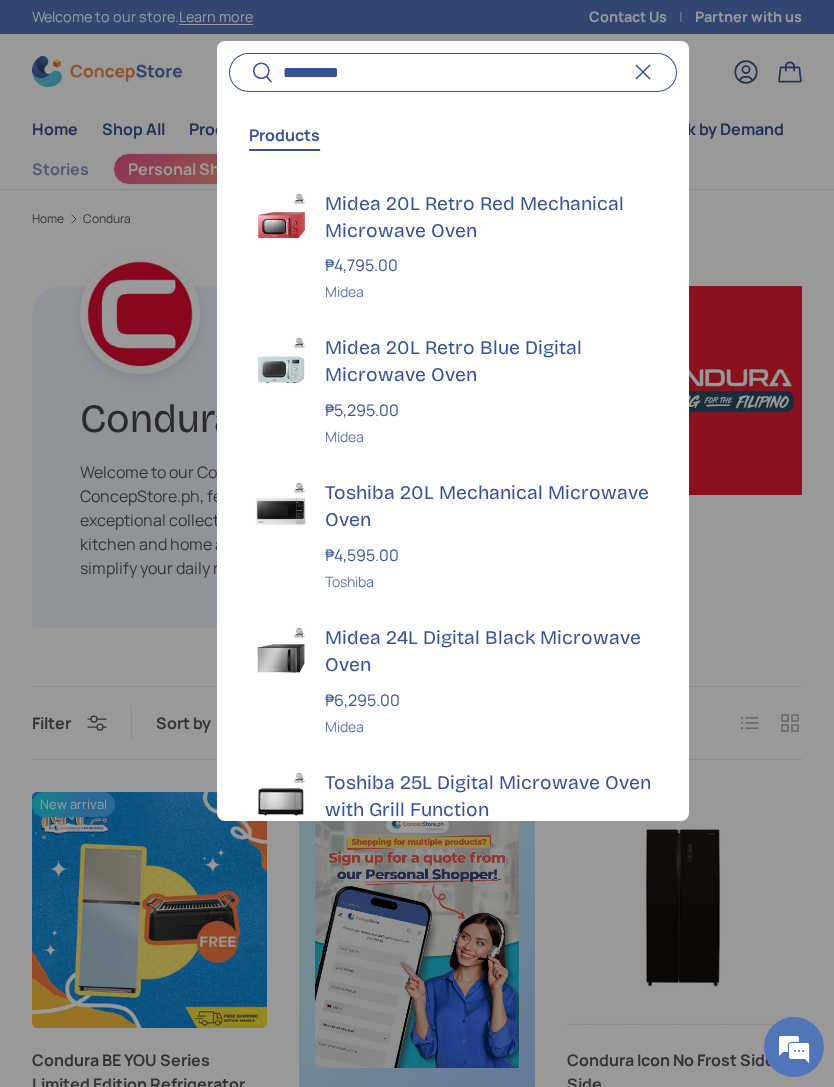 click on "Search" at bounding box center (251, 73) 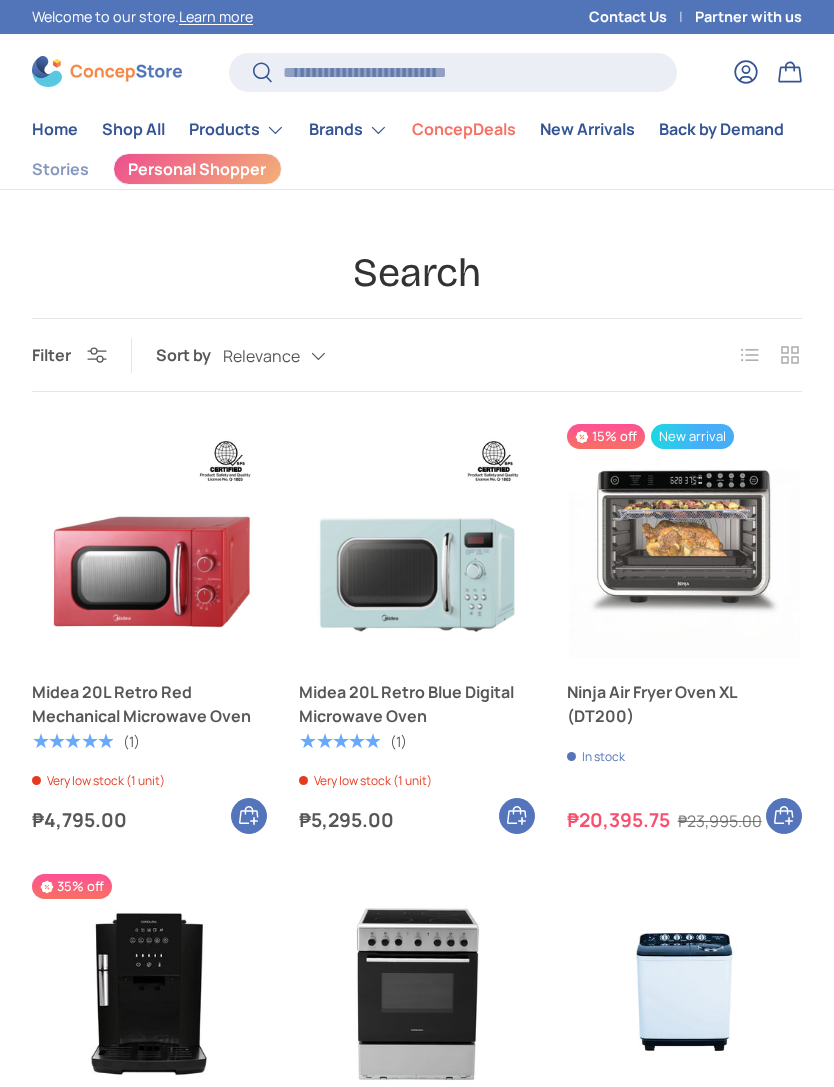 scroll, scrollTop: 0, scrollLeft: 0, axis: both 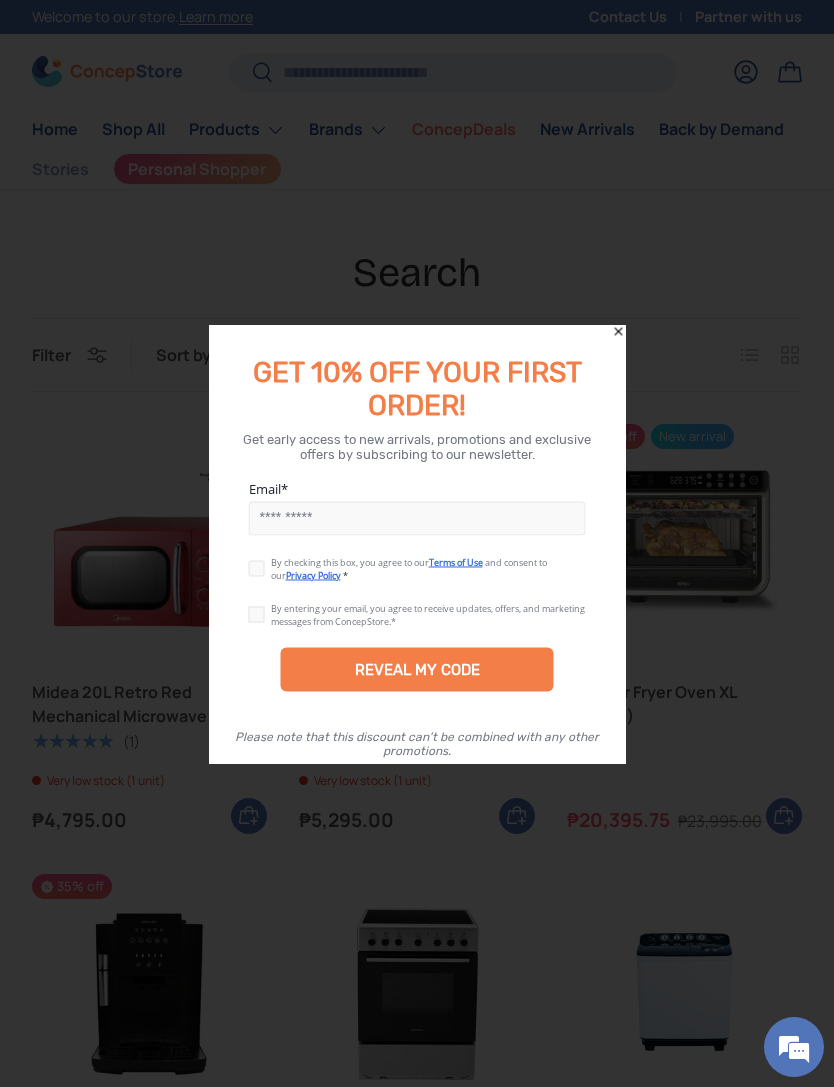 click 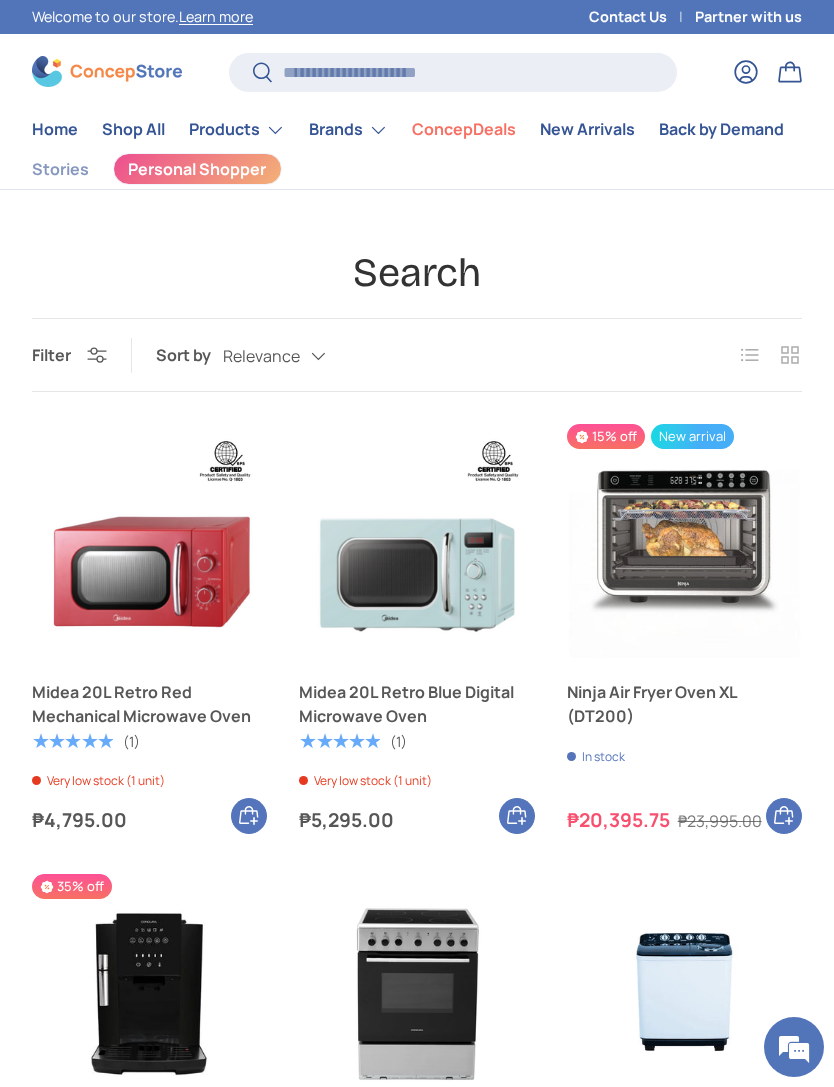 scroll, scrollTop: 0, scrollLeft: 0, axis: both 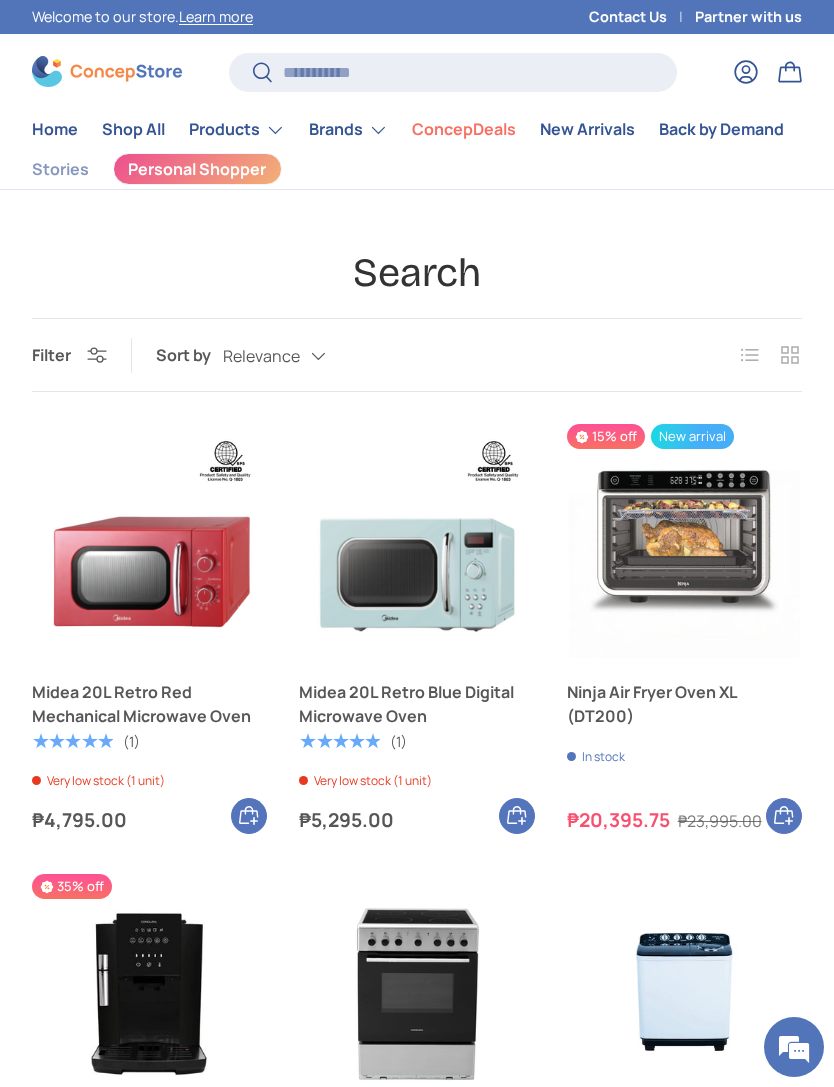 click on "ConcepDeals" at bounding box center (464, 129) 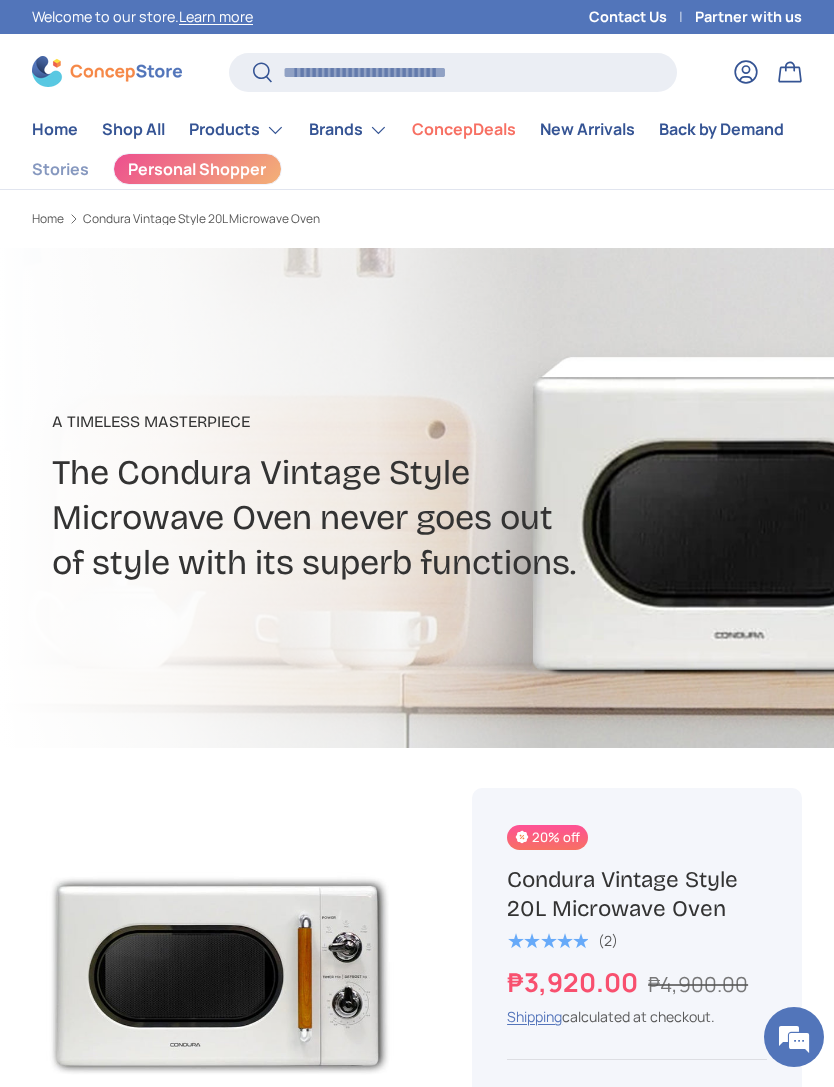 scroll, scrollTop: 0, scrollLeft: 0, axis: both 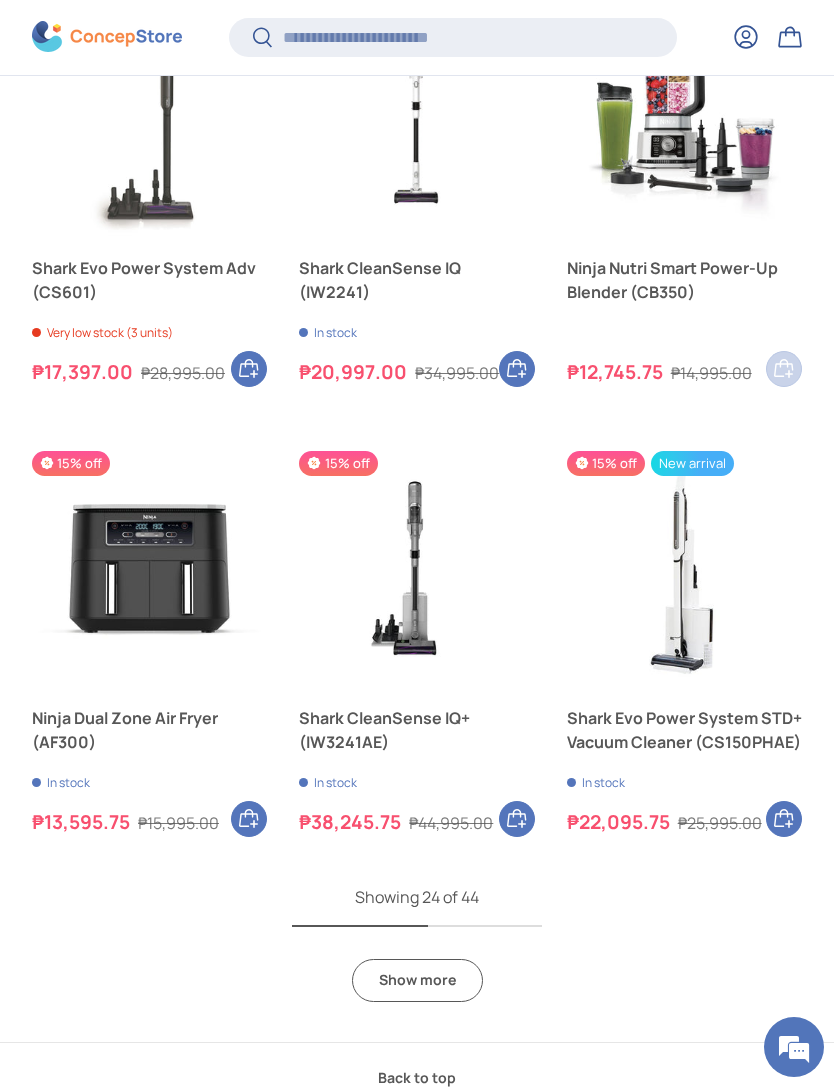 click on "Show more" at bounding box center [417, 980] 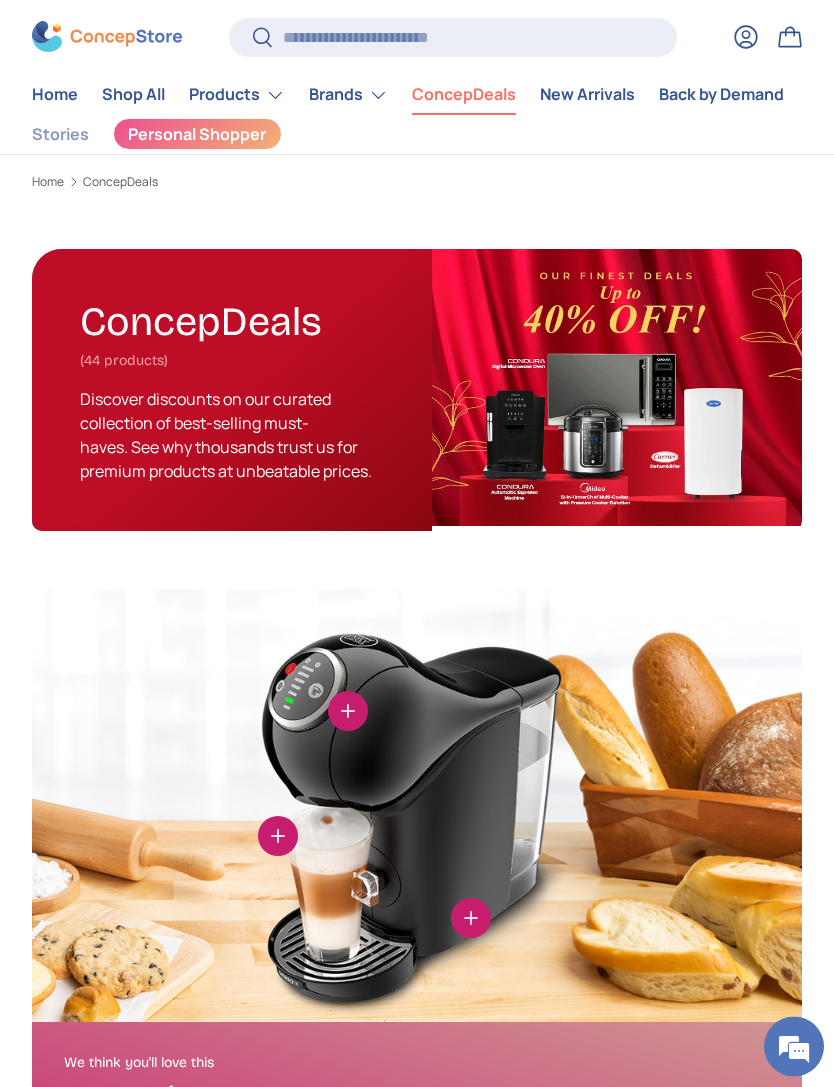 scroll, scrollTop: 0, scrollLeft: 0, axis: both 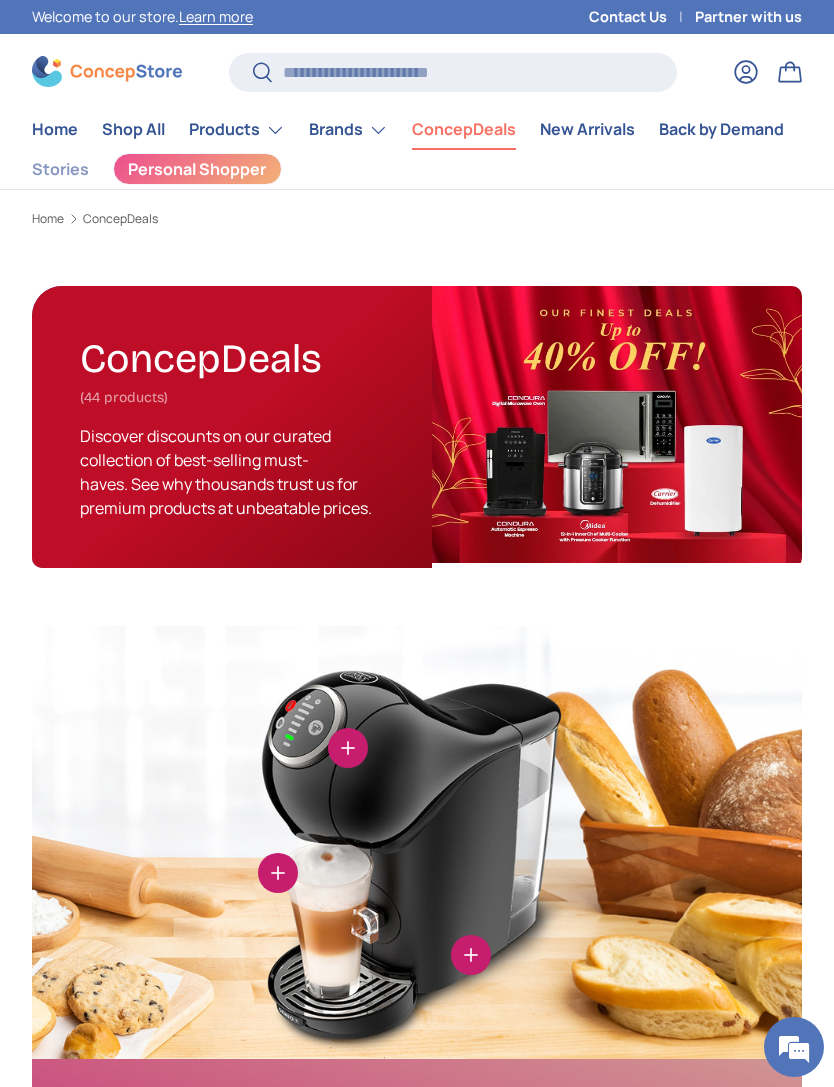 click on "ConcepDeals" at bounding box center (464, 129) 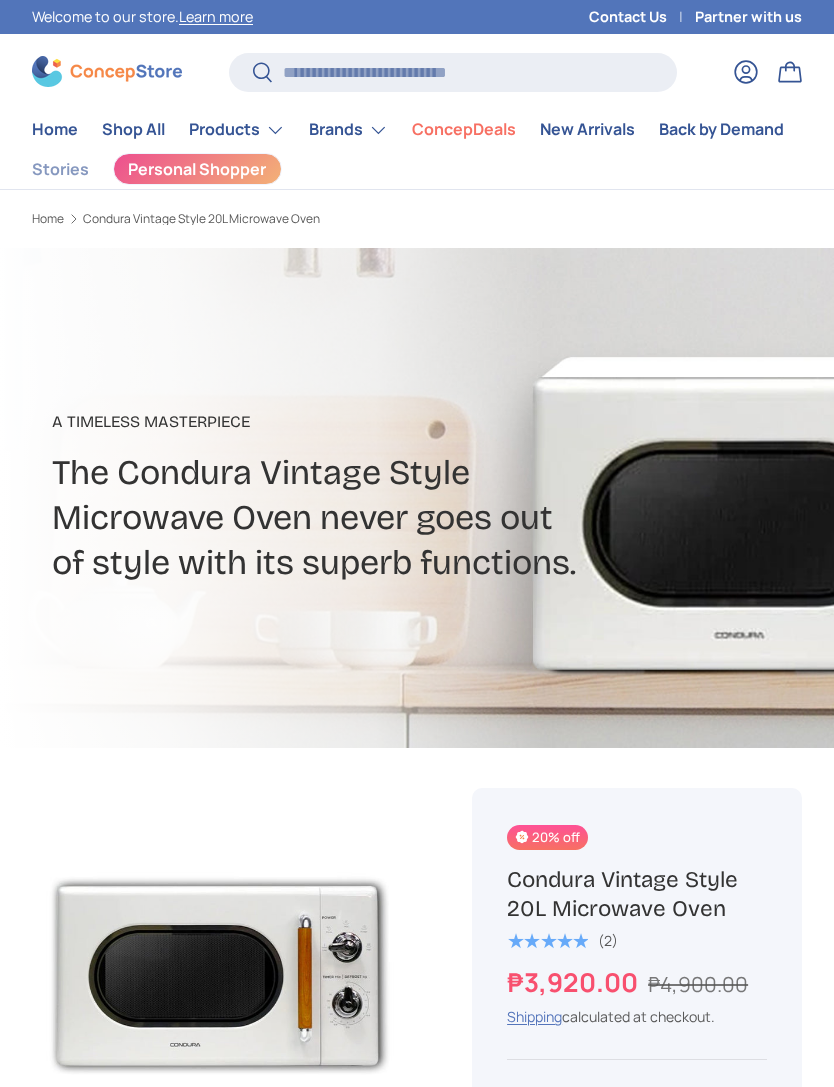 scroll, scrollTop: 0, scrollLeft: 0, axis: both 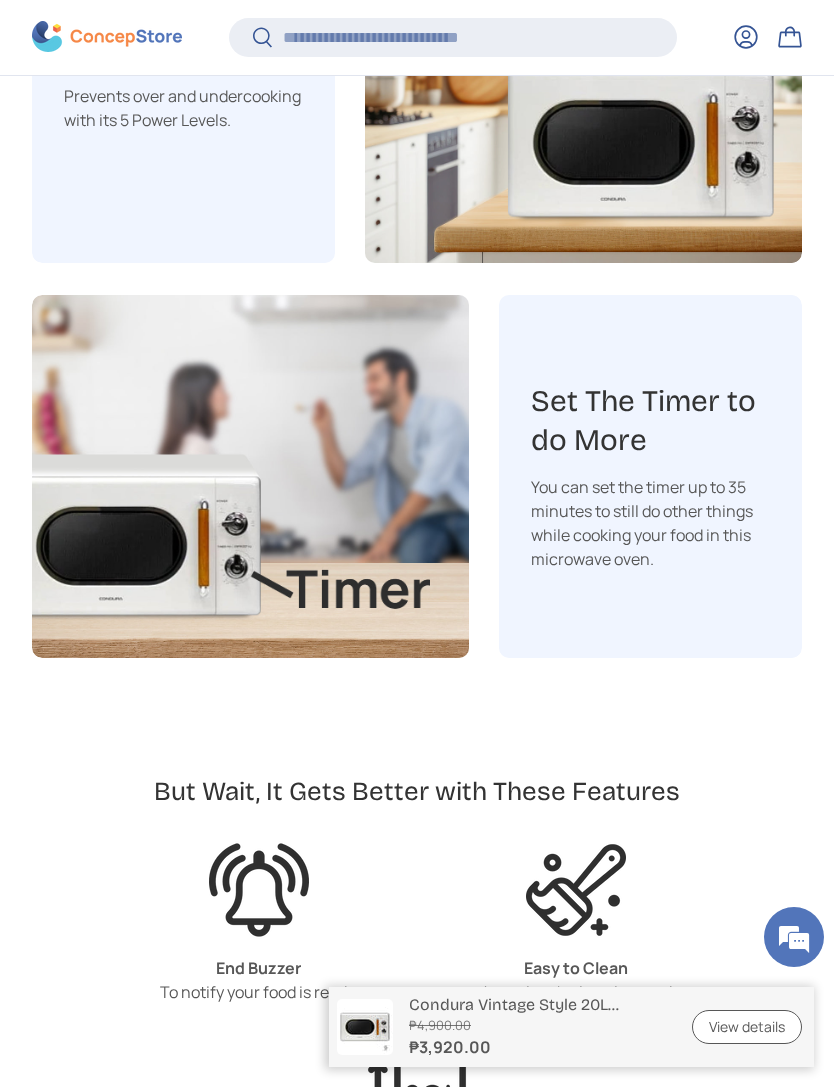 click on "View details" at bounding box center (747, 1027) 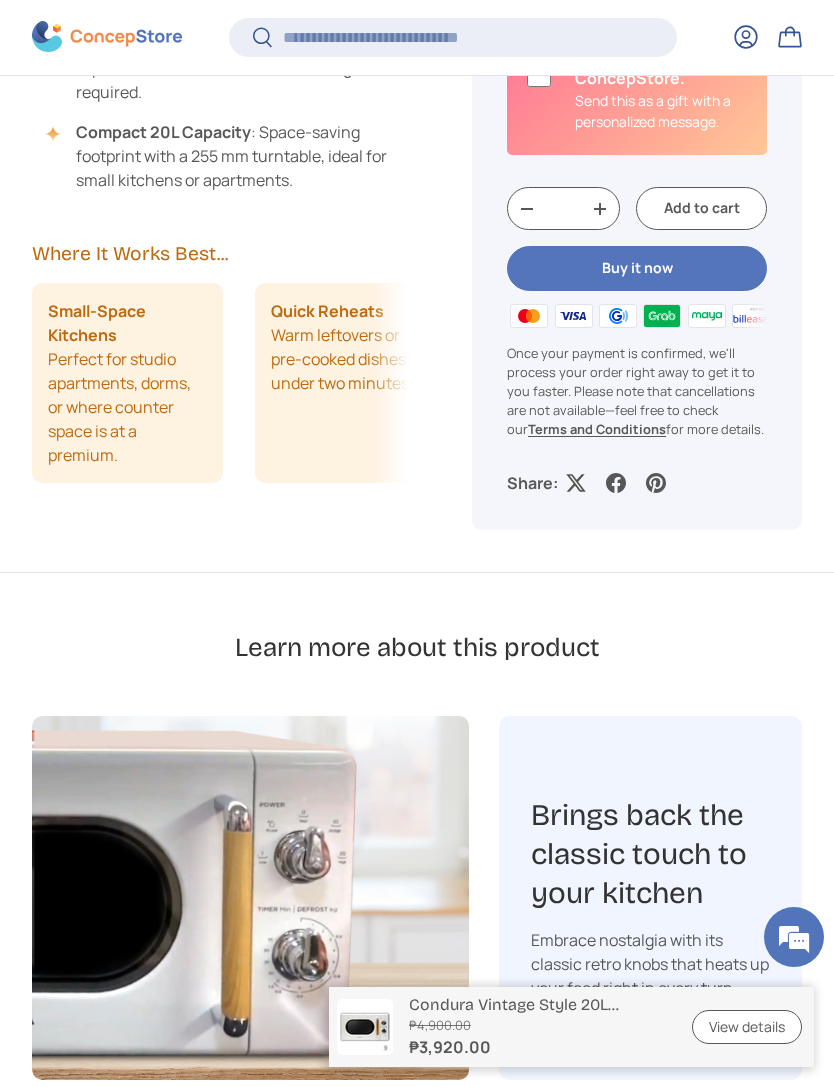 scroll, scrollTop: 1519, scrollLeft: 0, axis: vertical 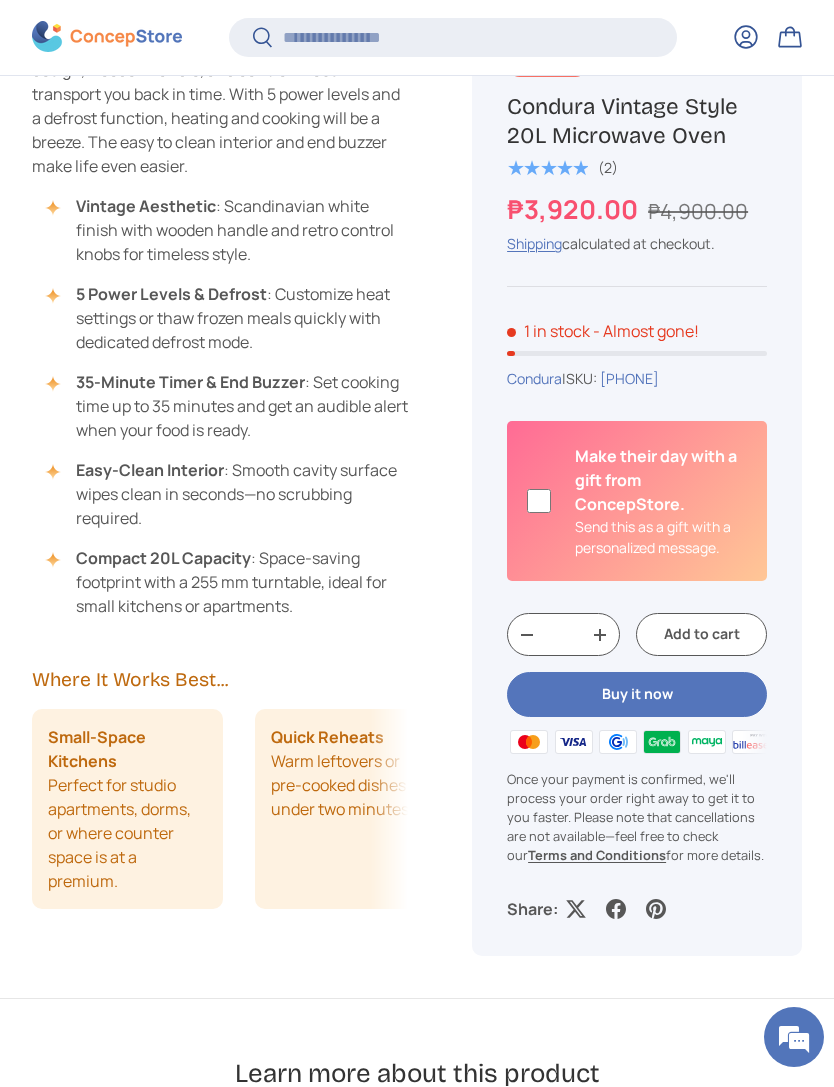 click on "Buy it now" at bounding box center (637, 694) 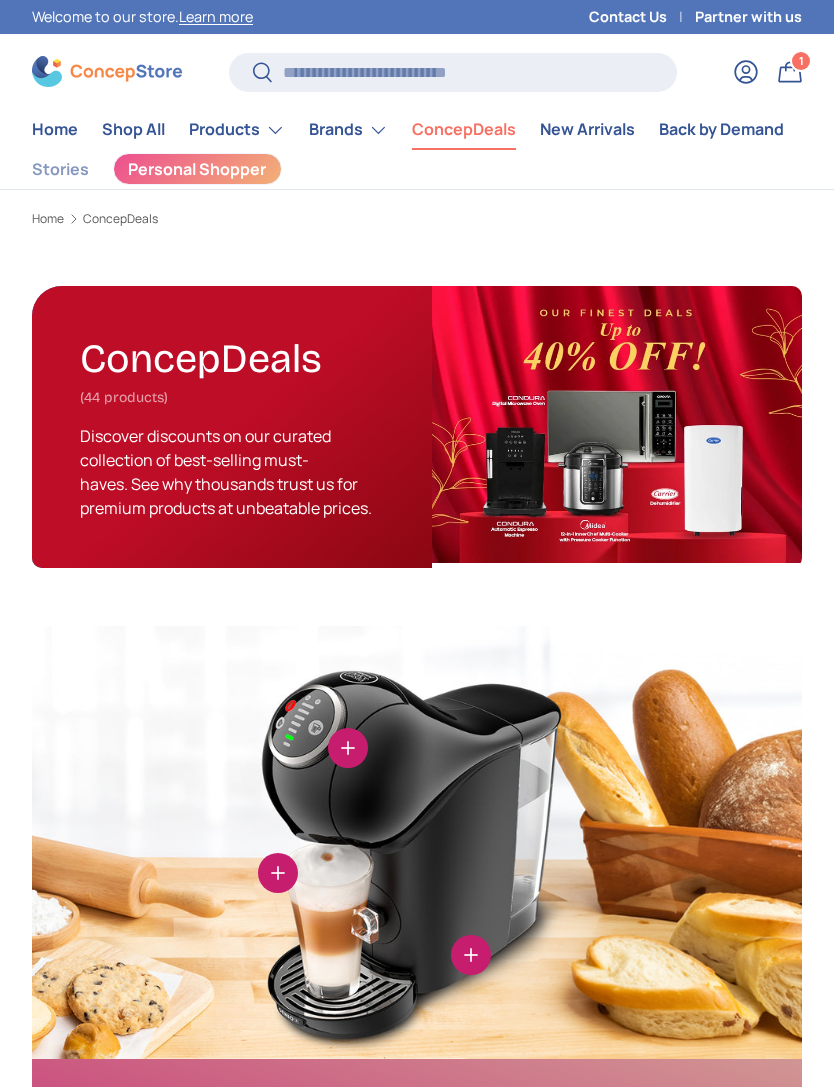 scroll, scrollTop: 0, scrollLeft: 0, axis: both 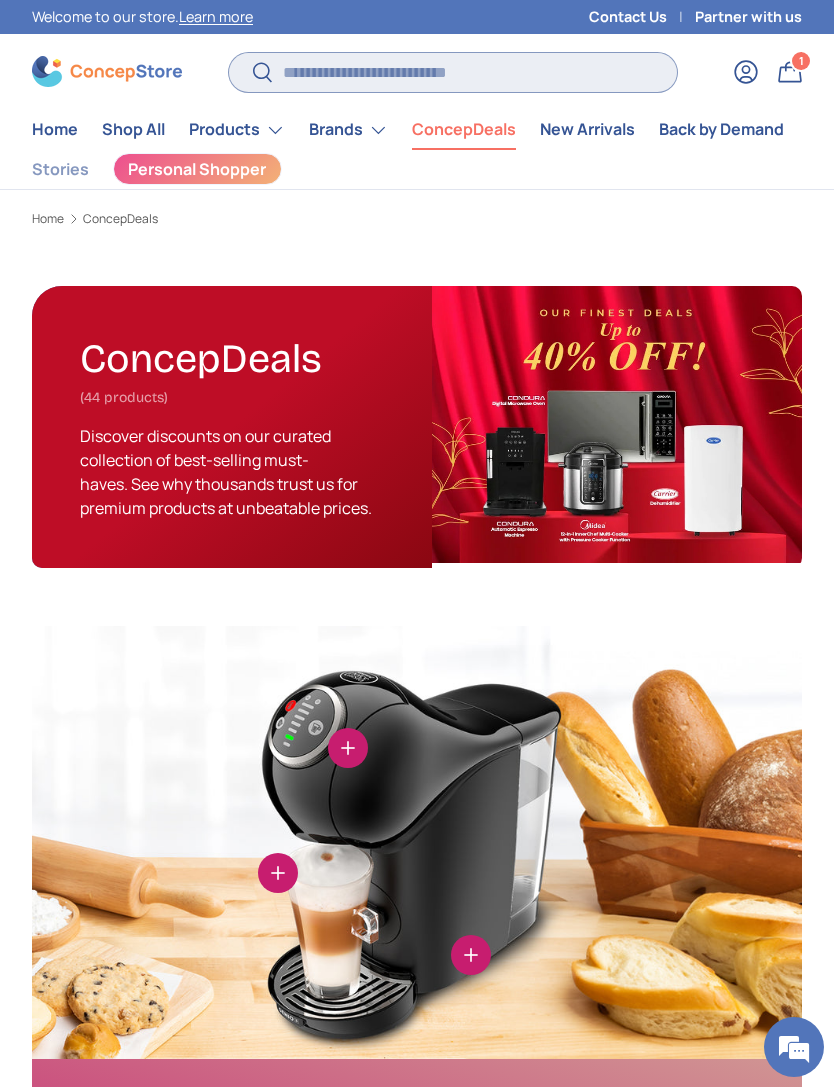 click on "Search" at bounding box center (453, 72) 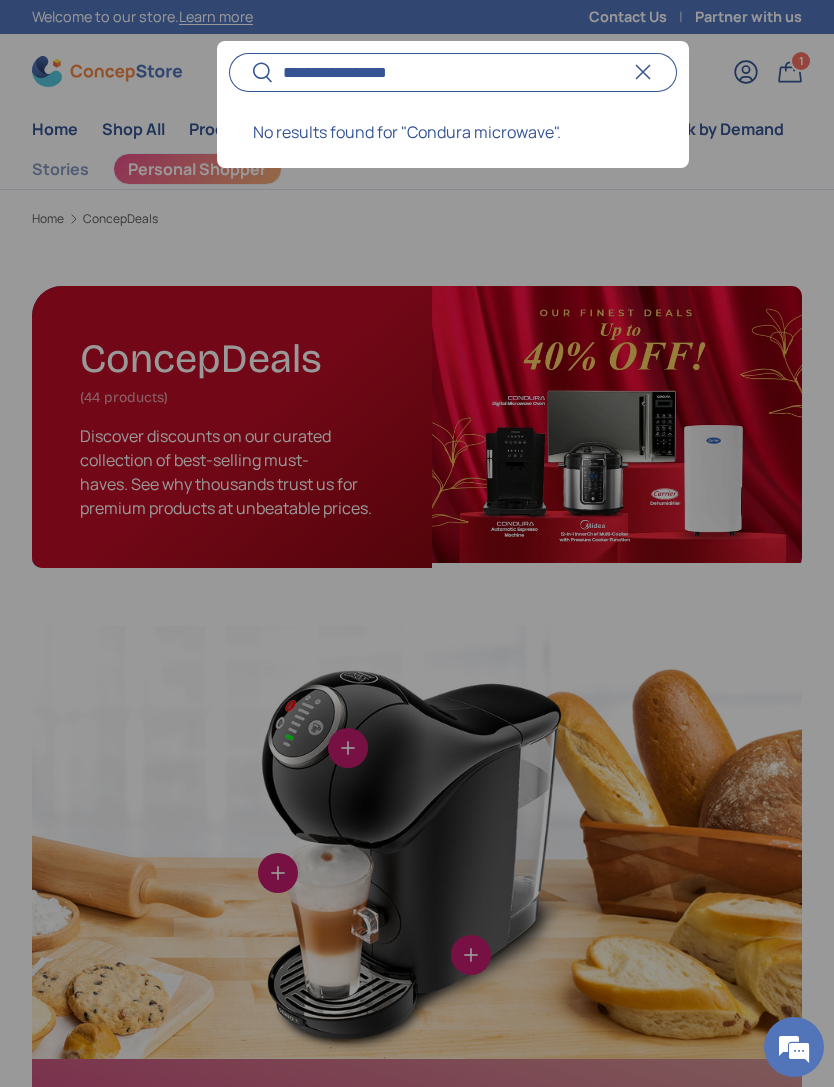 type on "**********" 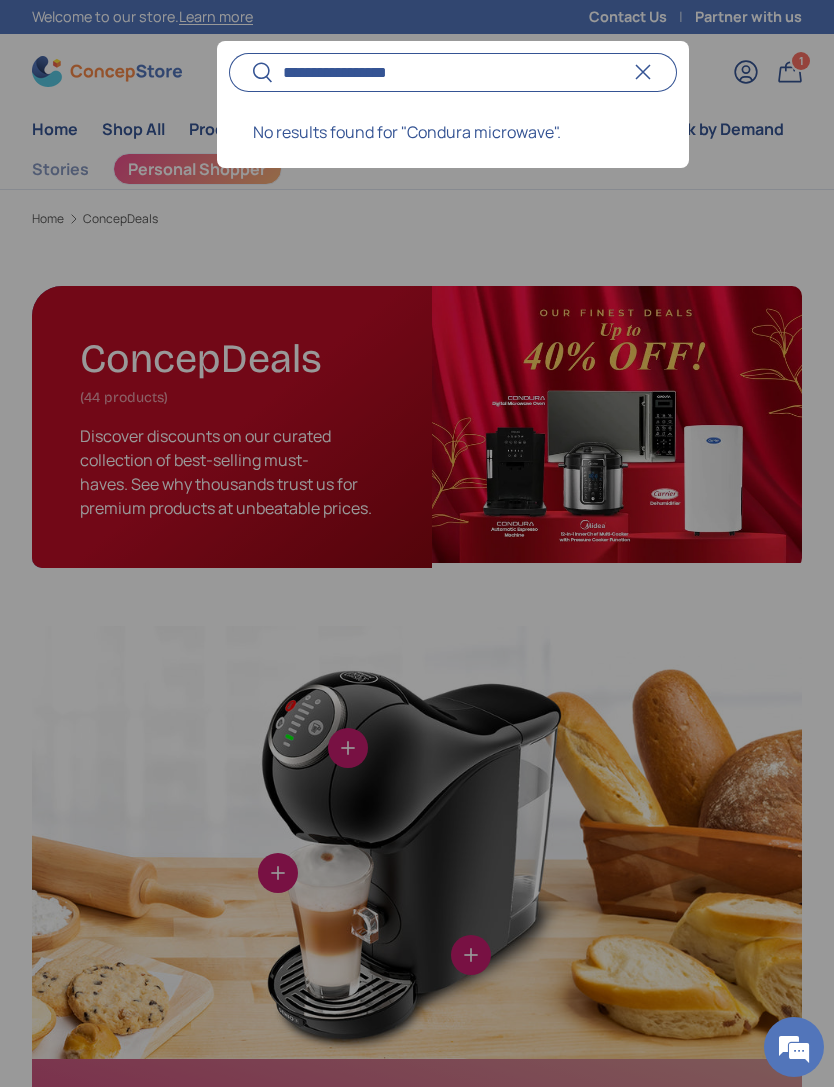 click on "Search" at bounding box center [251, 73] 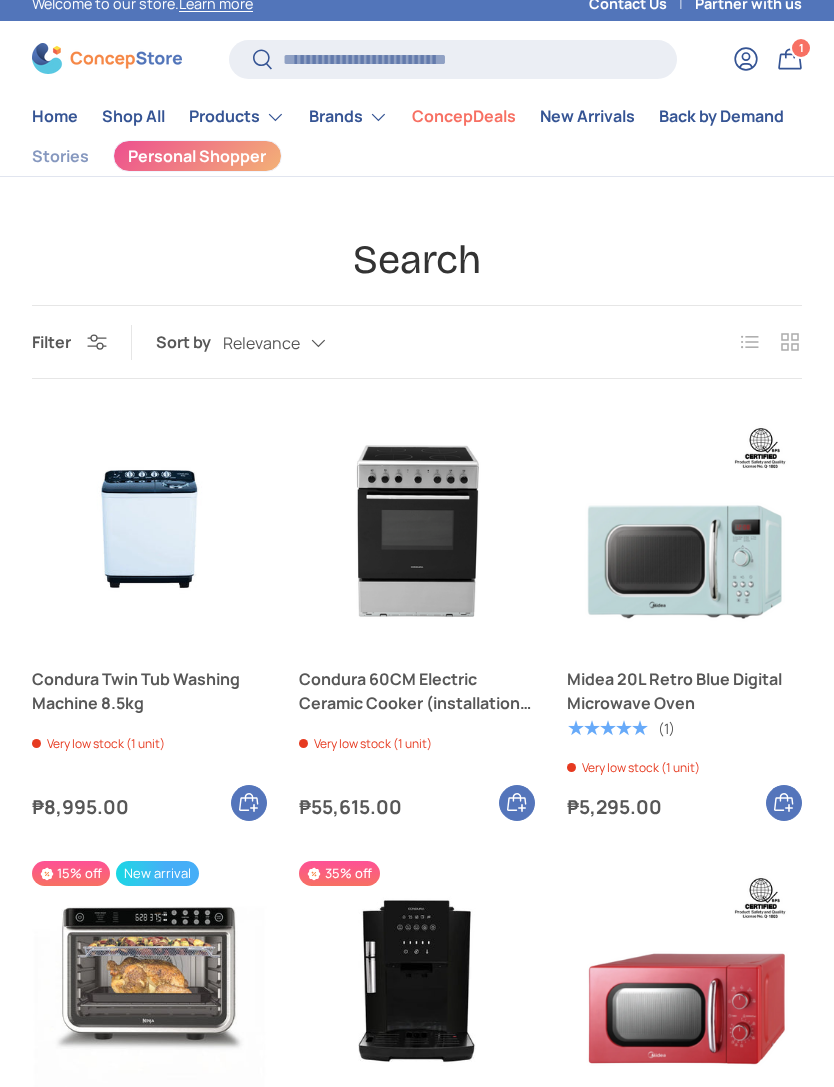 scroll, scrollTop: 0, scrollLeft: 0, axis: both 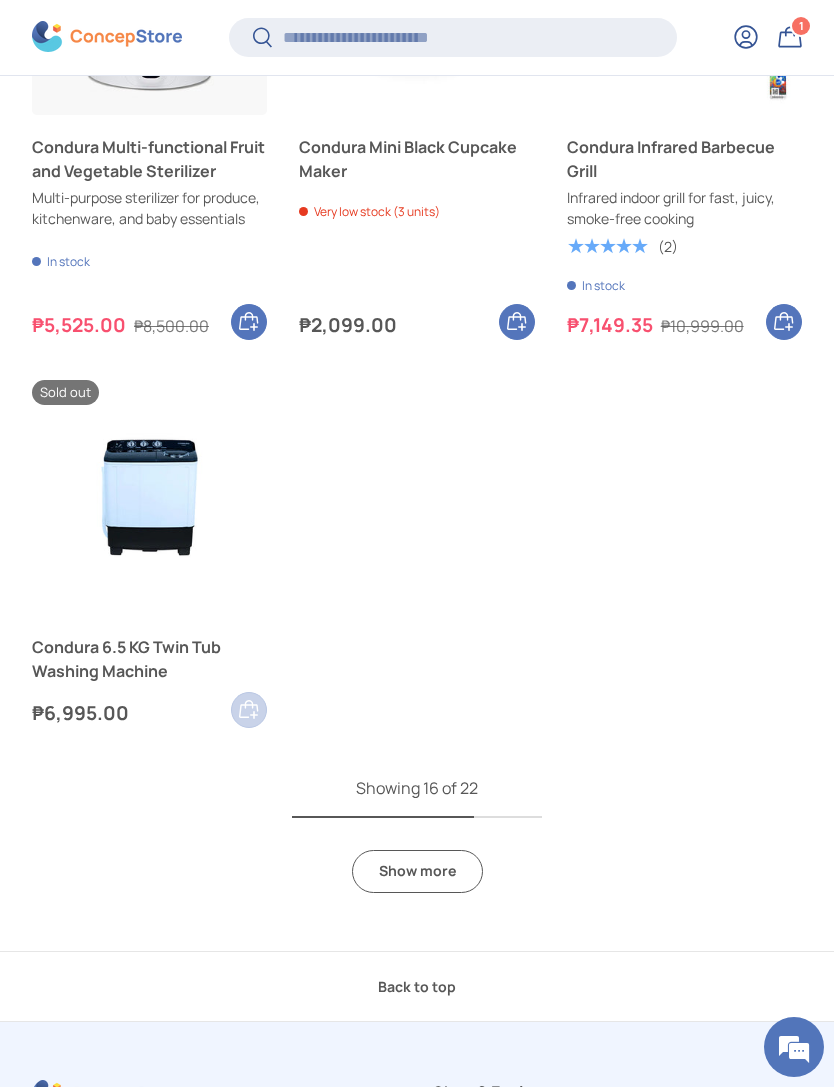 click on "Show more" at bounding box center (417, 871) 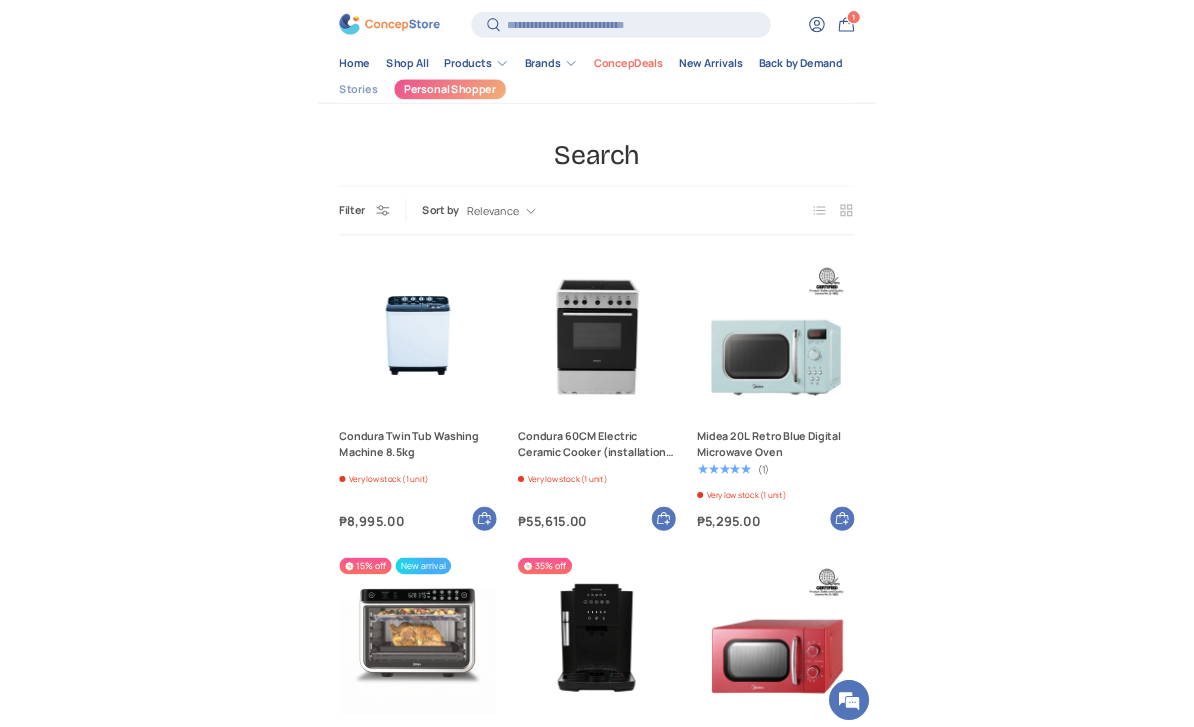 scroll, scrollTop: 0, scrollLeft: 0, axis: both 